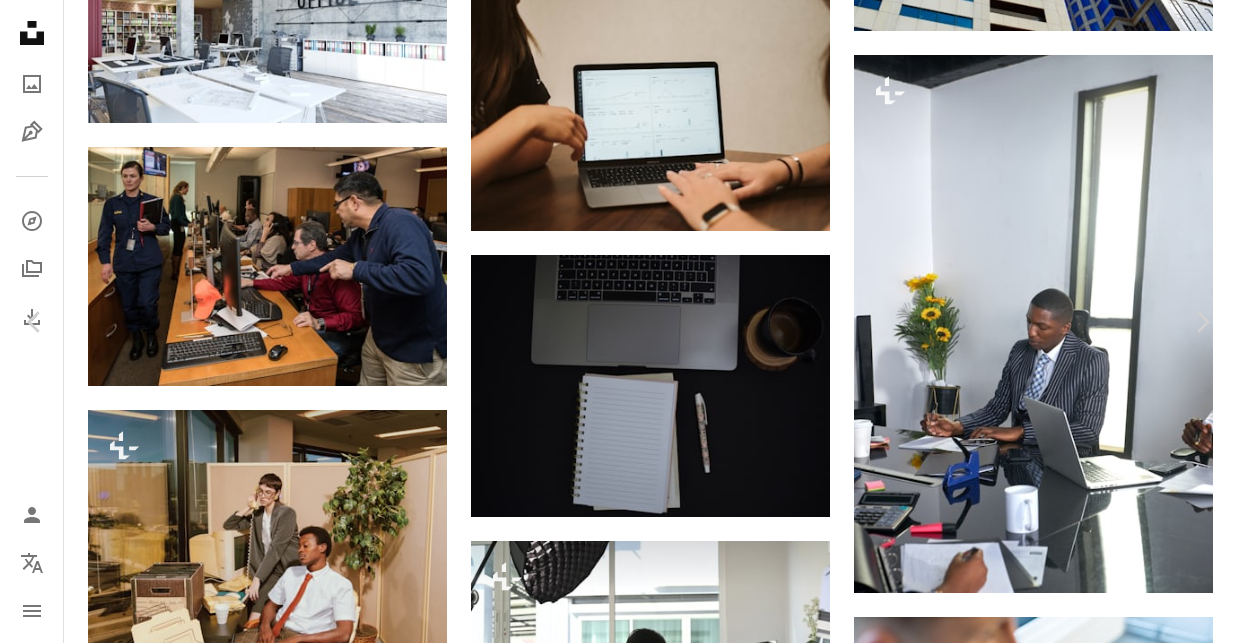 scroll, scrollTop: 13114, scrollLeft: 0, axis: vertical 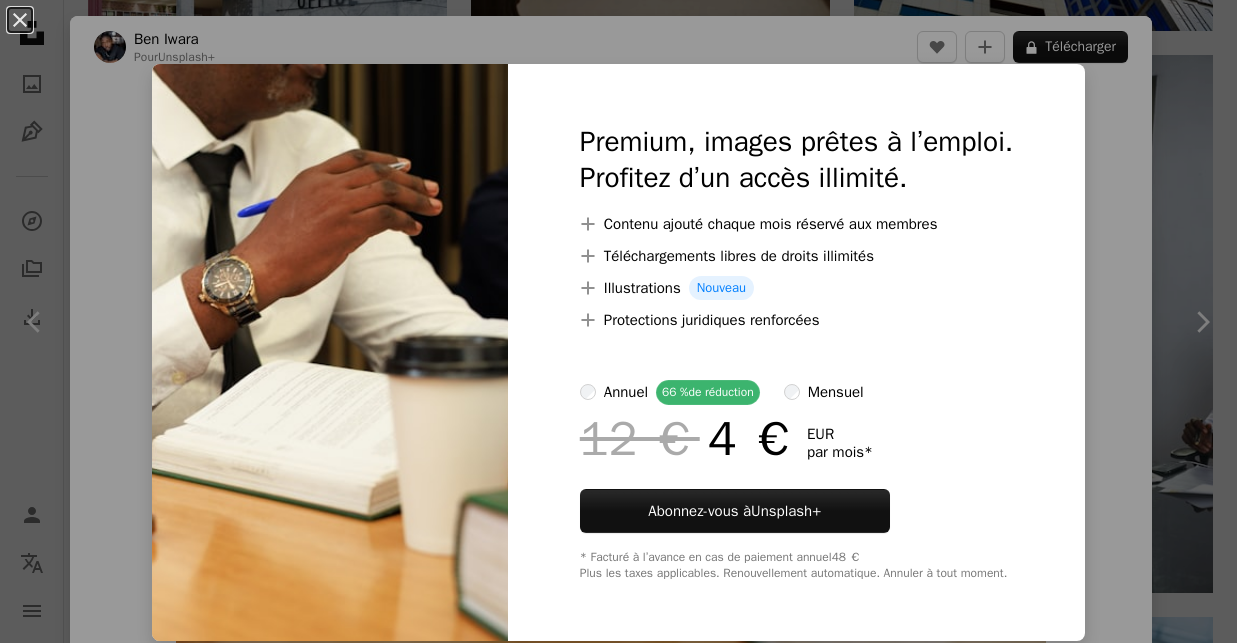 click on "An X shape Premium, images prêtes à l’emploi. Profitez d’un accès illimité. A plus sign Contenu ajouté chaque mois réservé aux membres A plus sign Téléchargements libres de droits illimités A plus sign Illustrations  Nouveau A plus sign Protections juridiques renforcées annuel 66 %  de réduction mensuel 12 €   4 € EUR par mois * Abonnez-vous à  Unsplash+ * Facturé à l’avance en cas de paiement annuel  48 € Plus les taxes applicables. Renouvellement automatique. Annuler à tout moment." at bounding box center [618, 321] 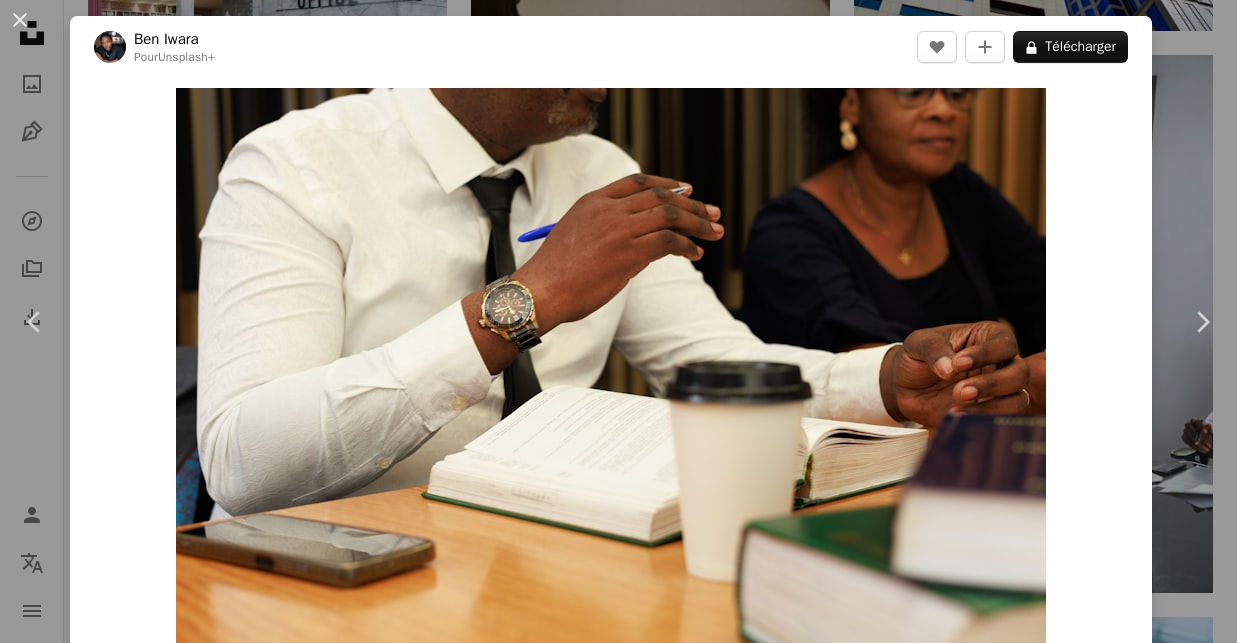 click on "[FIRST] [LAST] Pour Unsplash+ A heart A plus sign A lock Télécharger" at bounding box center (611, 47) 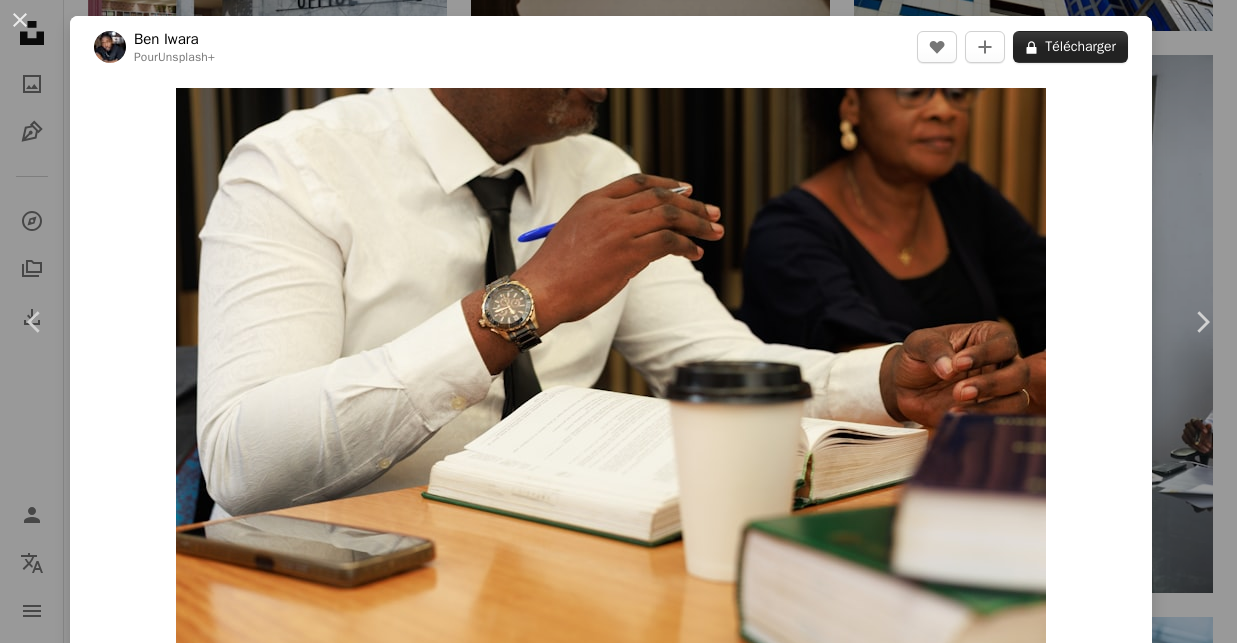 click on "A lock Télécharger" at bounding box center [1070, 47] 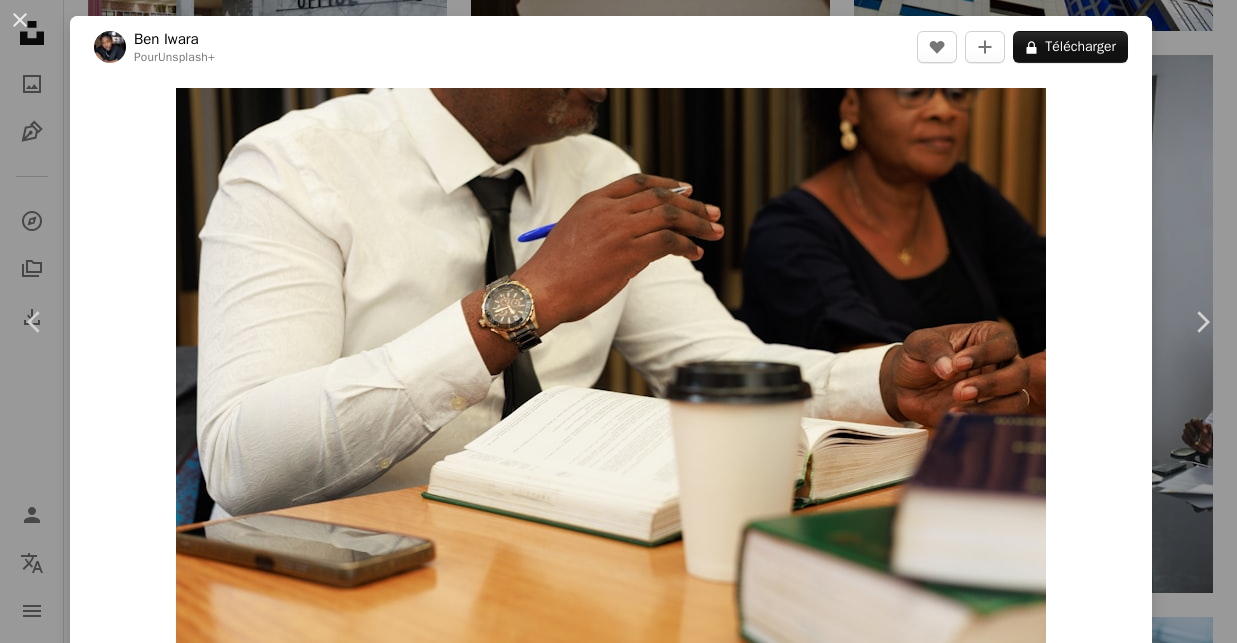 click on "An X shape Premium, images prêtes à l’emploi. Profitez d’un accès illimité. A plus sign Contenu ajouté chaque mois réservé aux membres A plus sign Téléchargements libres de droits illimités A plus sign Illustrations  Nouveau A plus sign Protections juridiques renforcées annuel 66 %  de réduction mensuel 12 €   4 € EUR par mois * Abonnez-vous à  Unsplash+ * Facturé à l’avance en cas de paiement annuel  48 € Plus les taxes applicables. Renouvellement automatique. Annuler à tout moment." at bounding box center [618, 20605] 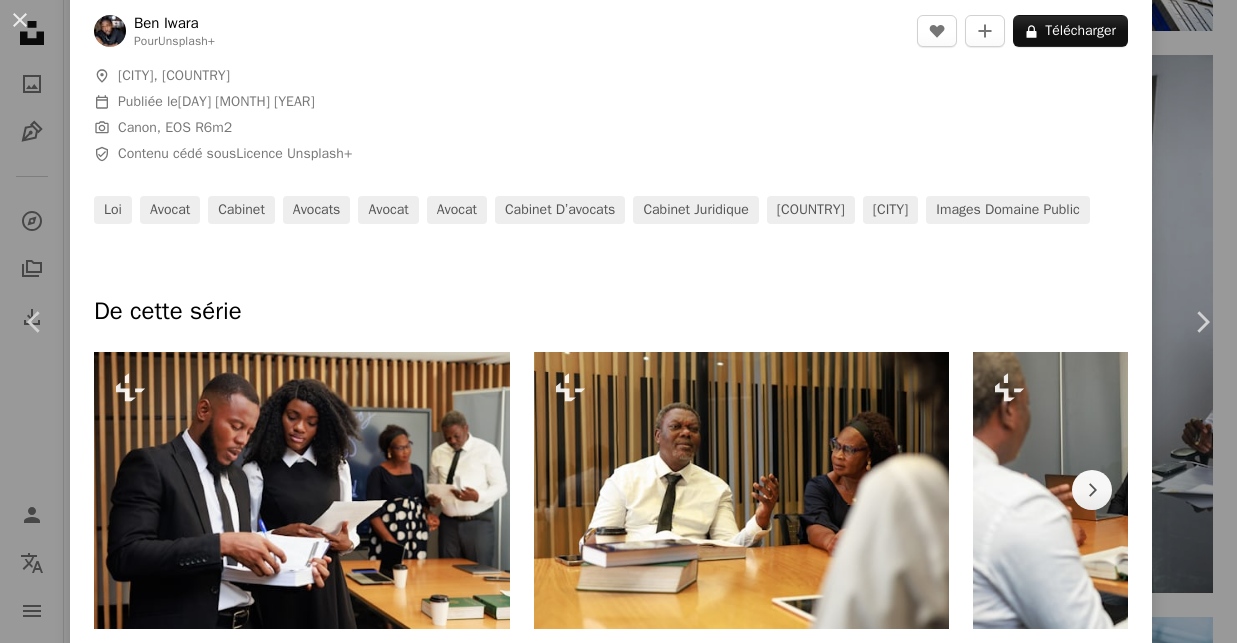scroll, scrollTop: 284, scrollLeft: 0, axis: vertical 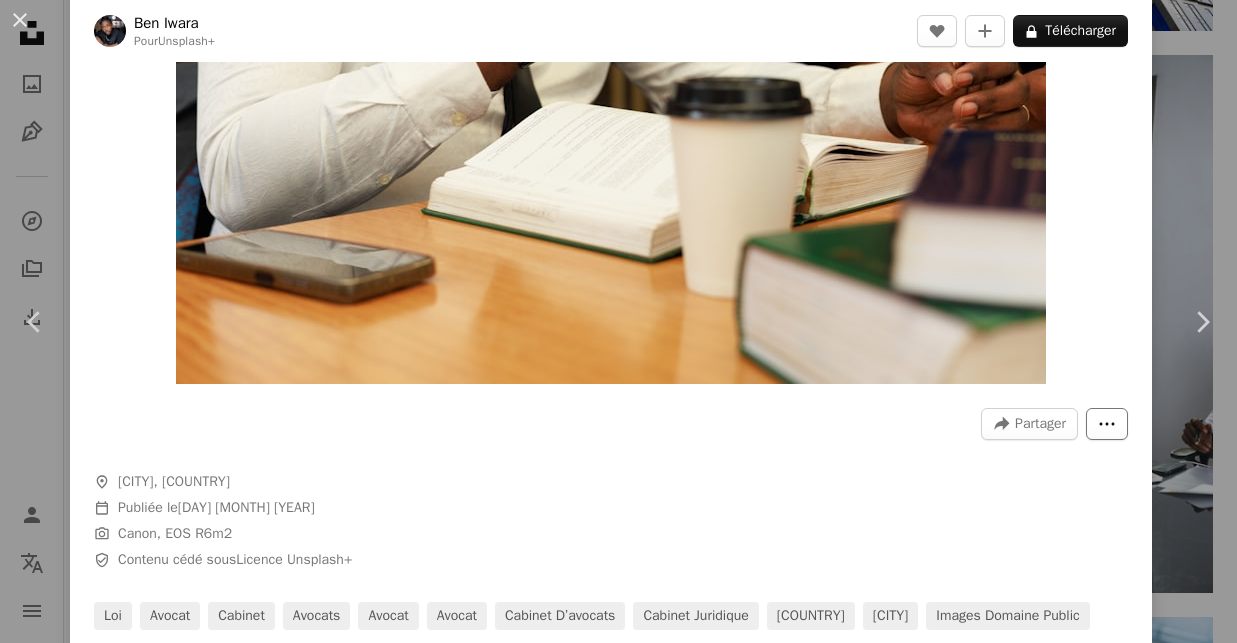 click on "More Actions" at bounding box center (1107, 424) 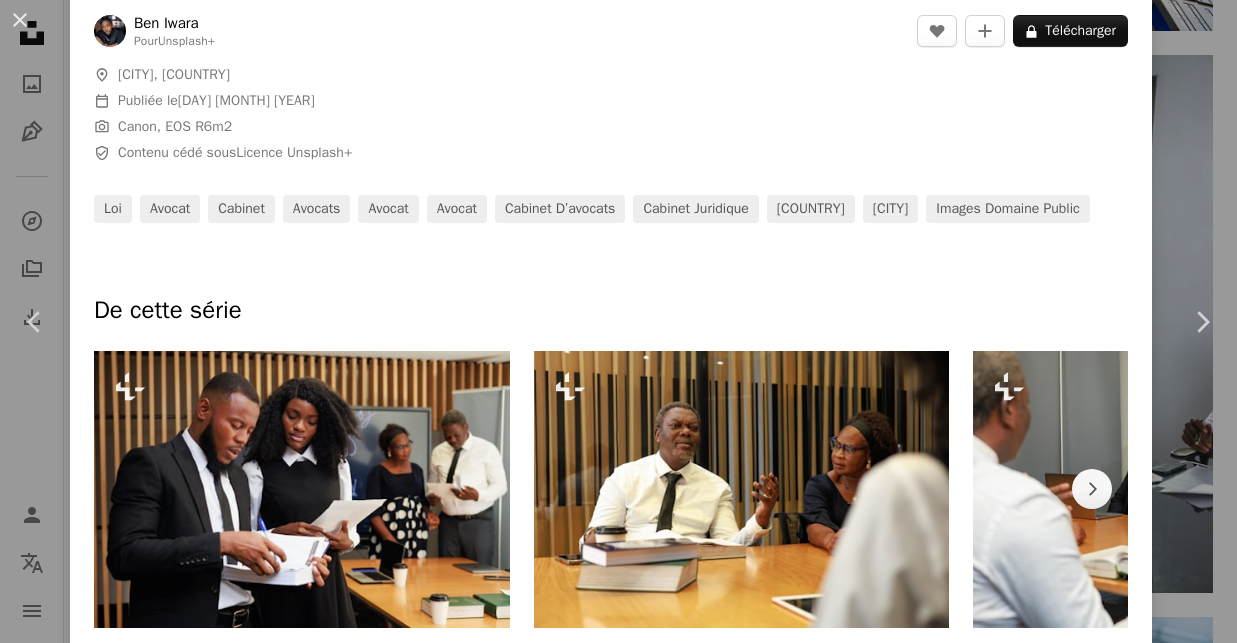 scroll, scrollTop: 0, scrollLeft: 0, axis: both 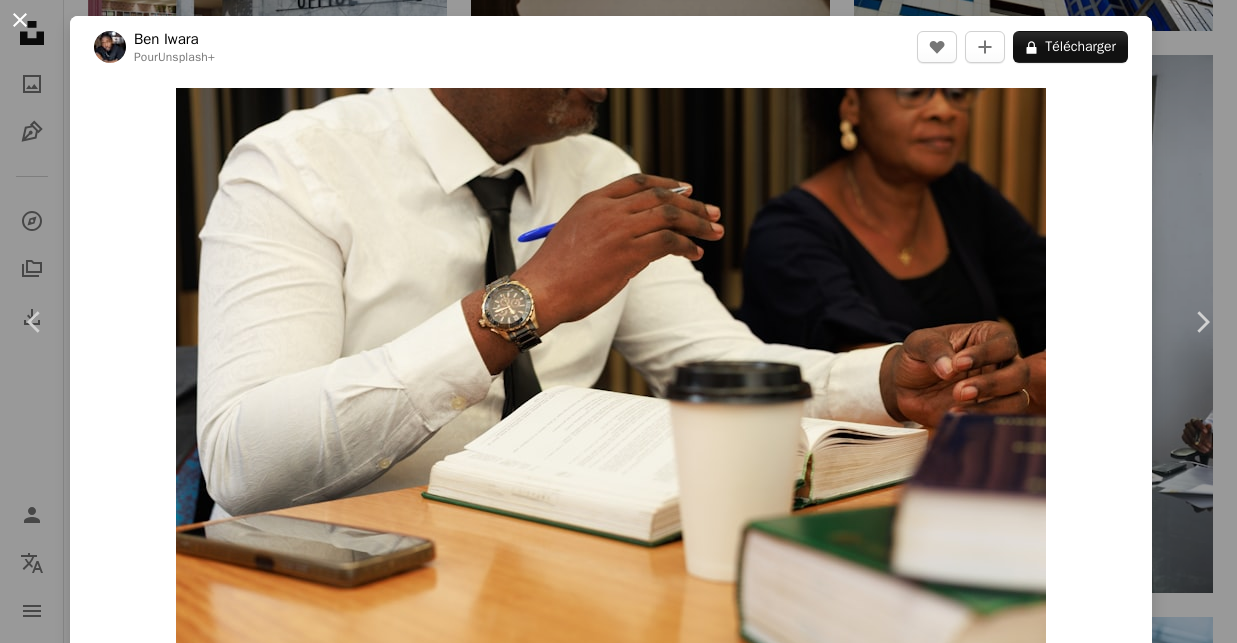 click on "An X shape" at bounding box center (20, 20) 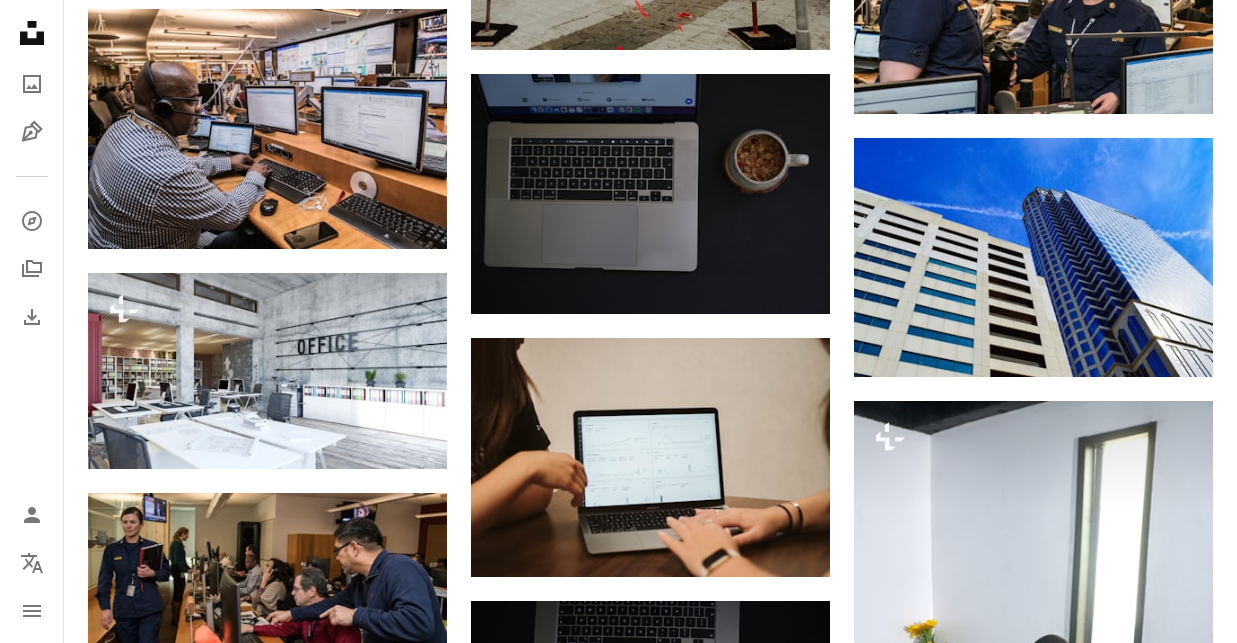 scroll, scrollTop: 0, scrollLeft: 0, axis: both 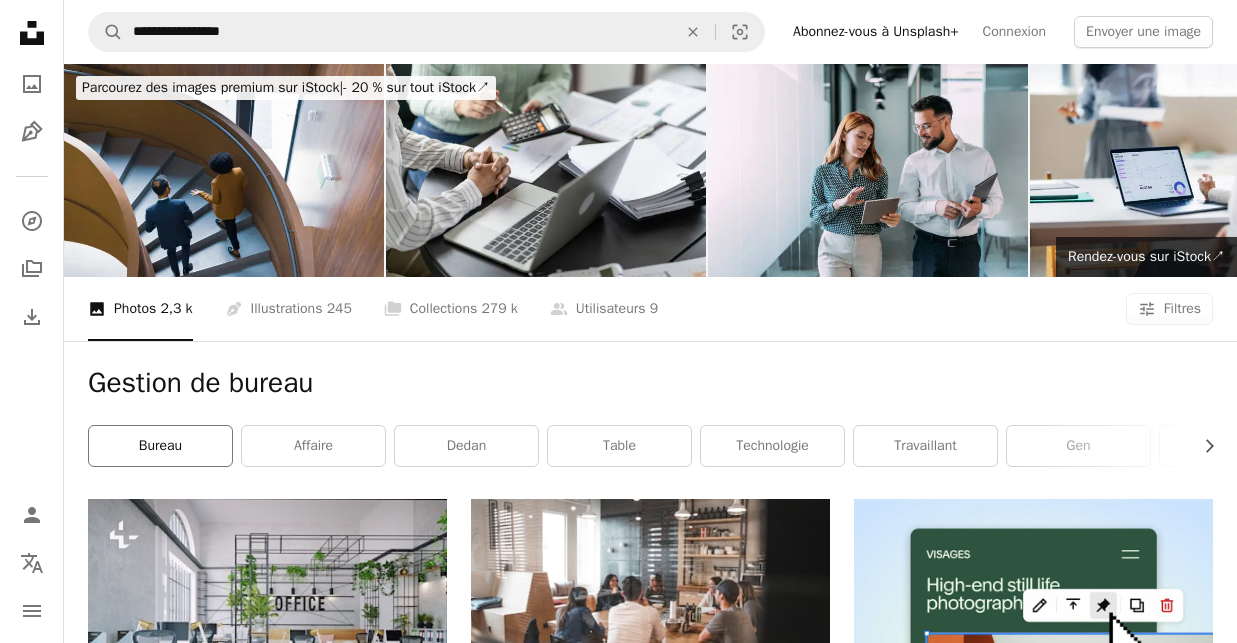 click on "bureau" at bounding box center [160, 446] 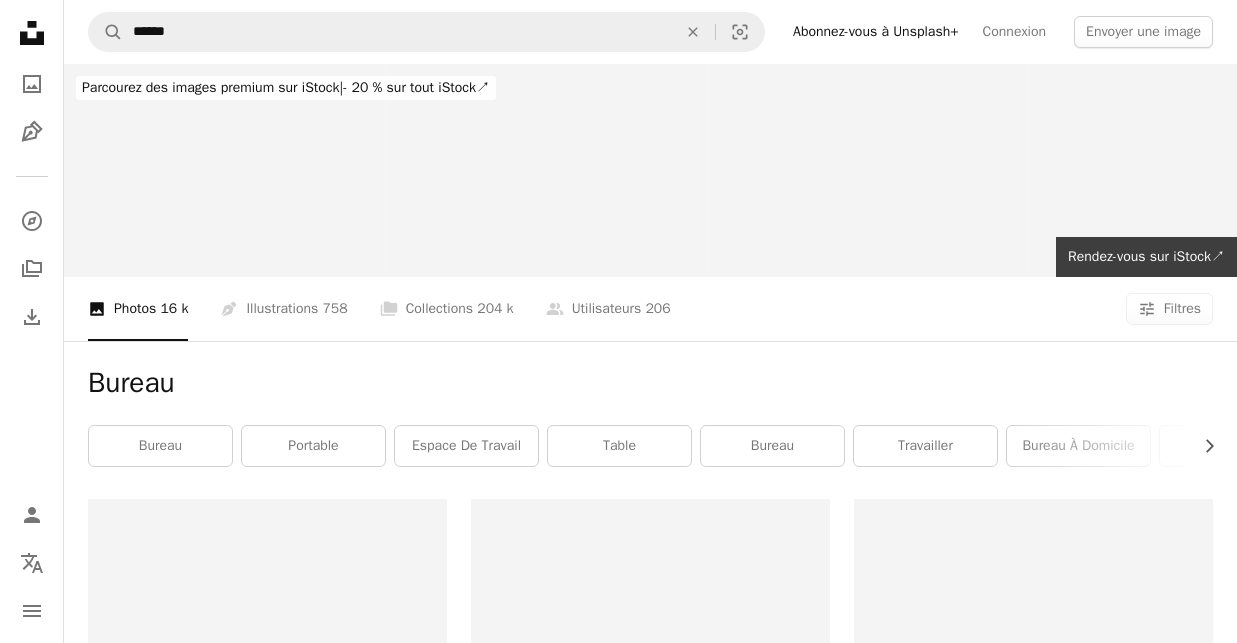 click on "portable" at bounding box center (313, 446) 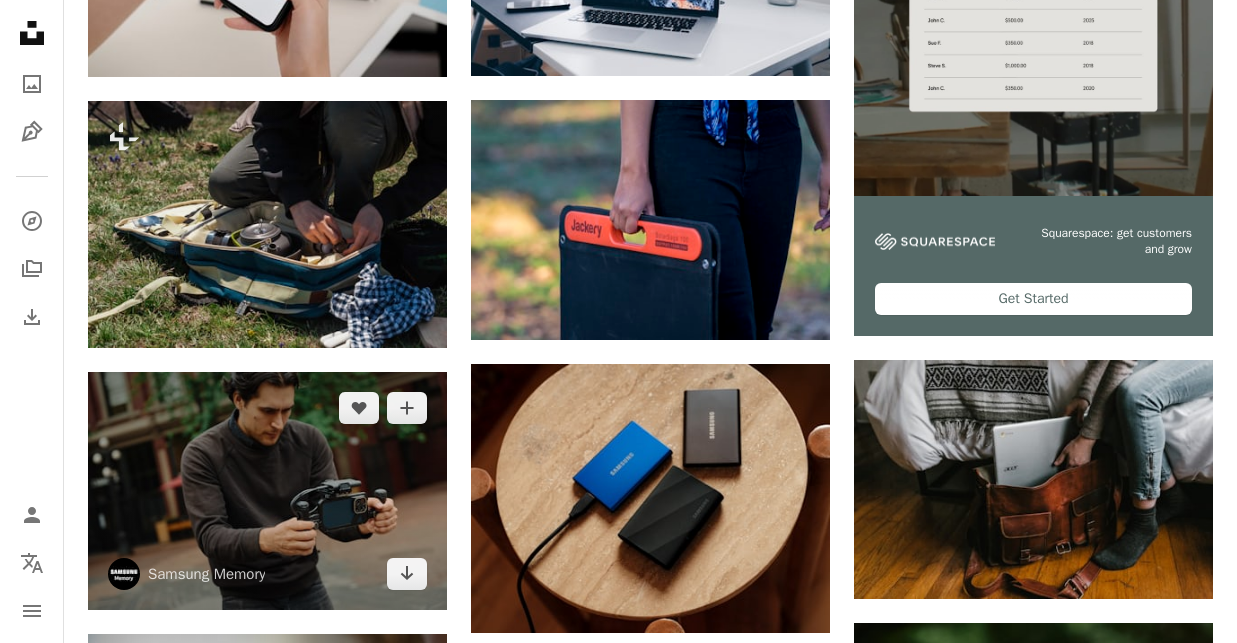 scroll, scrollTop: 262, scrollLeft: 0, axis: vertical 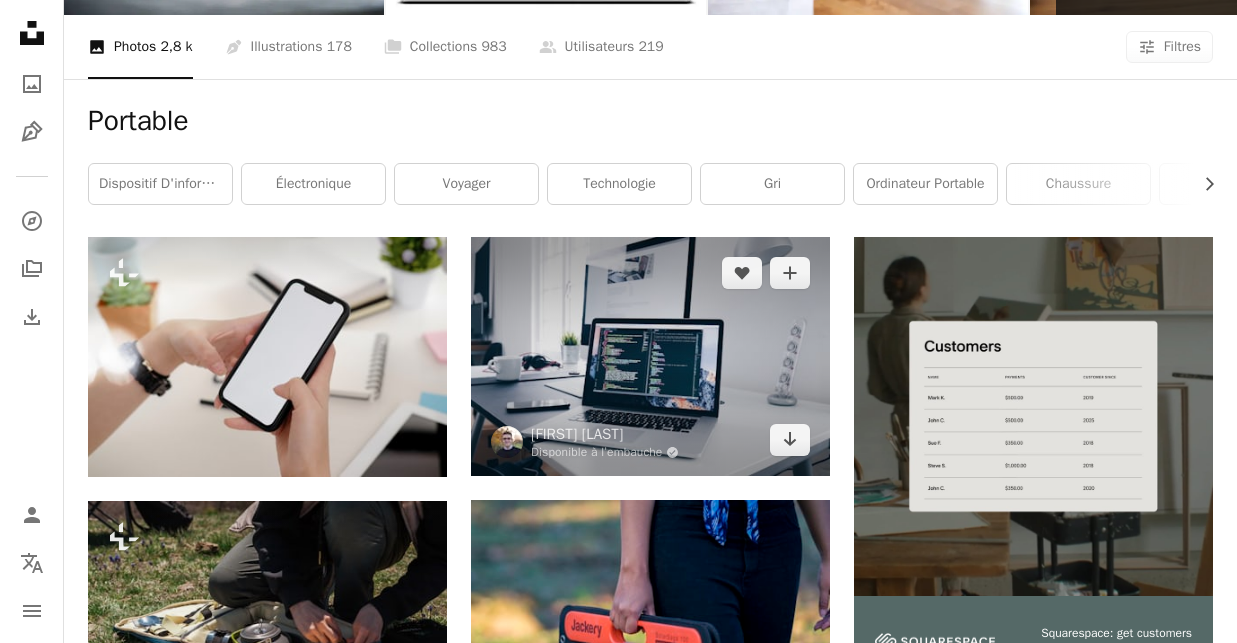 click at bounding box center (650, 356) 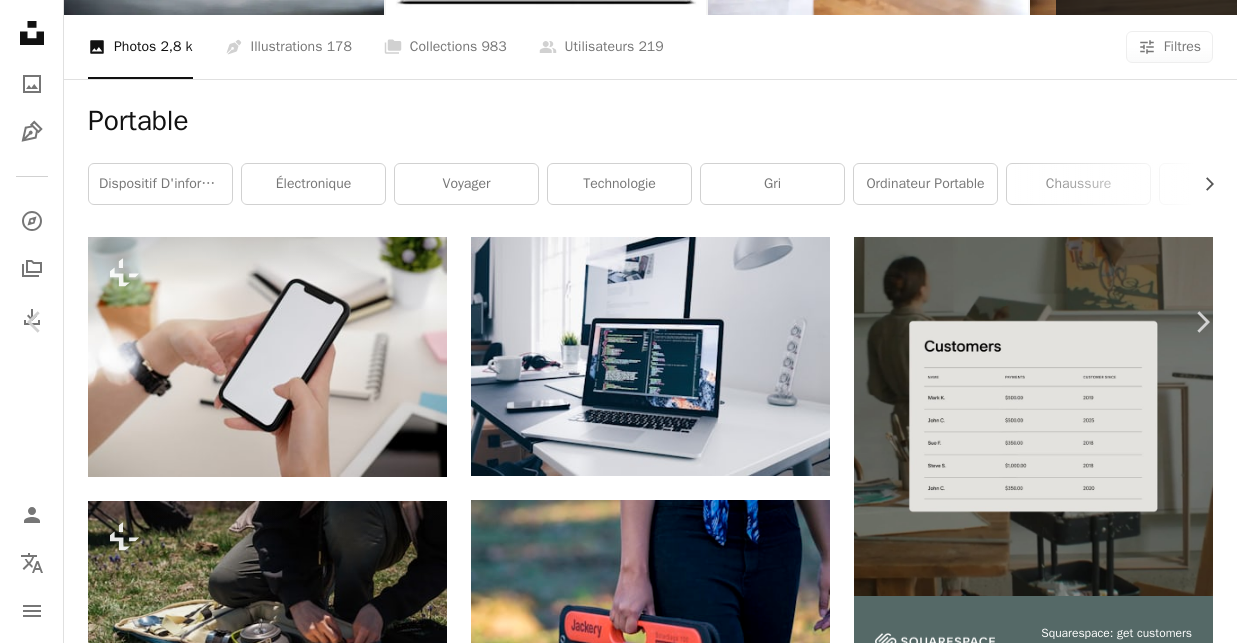 click 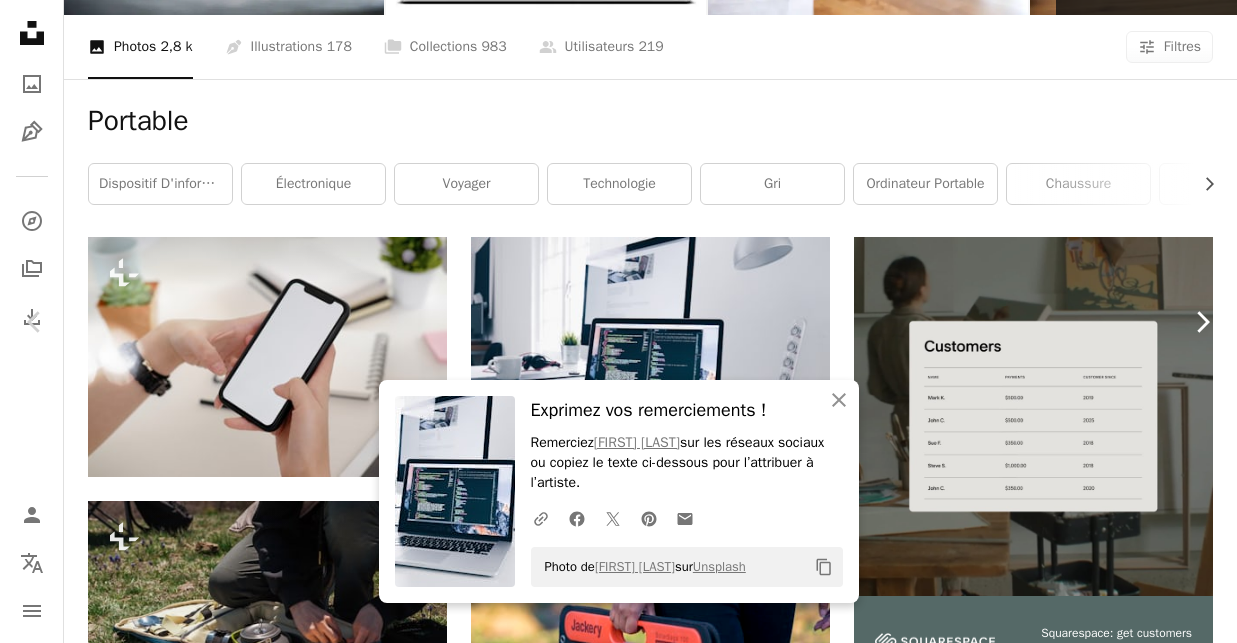 click on "Chevron right" at bounding box center (1202, 322) 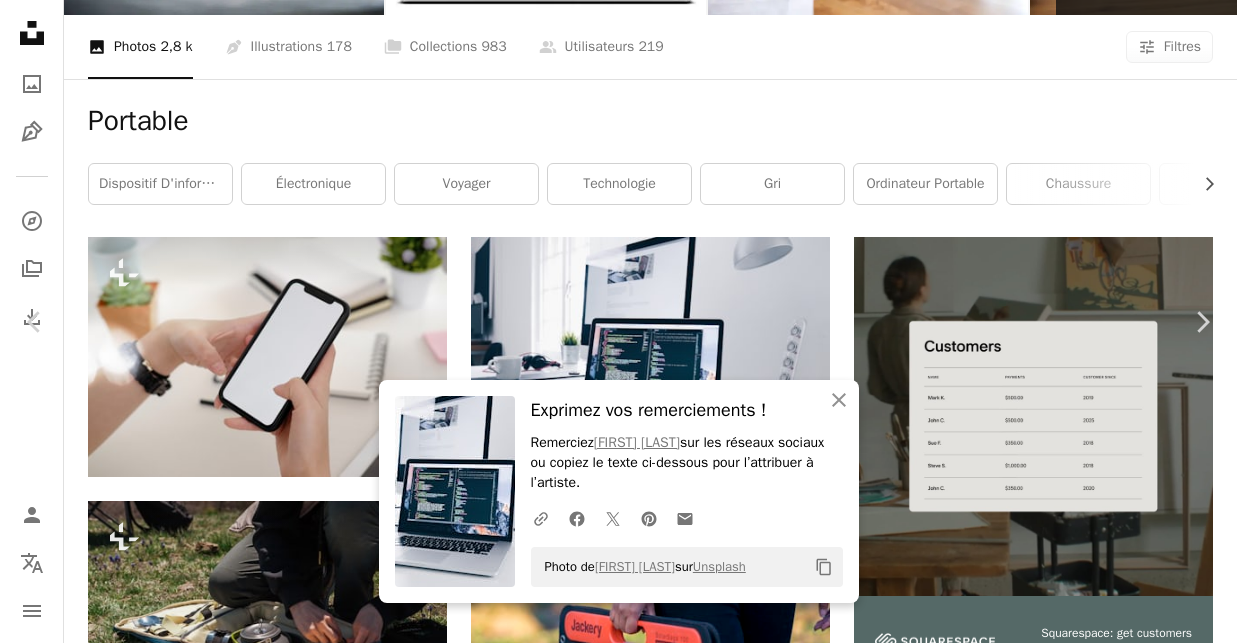 click on "An X shape" at bounding box center [20, 20] 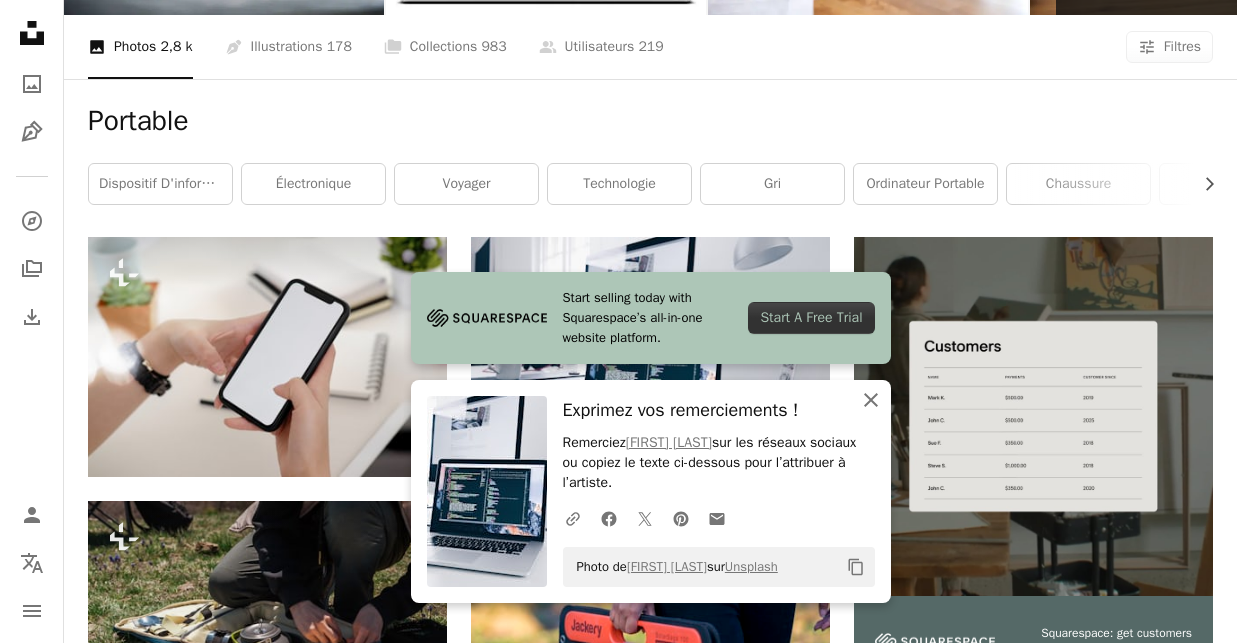 click on "An X shape" 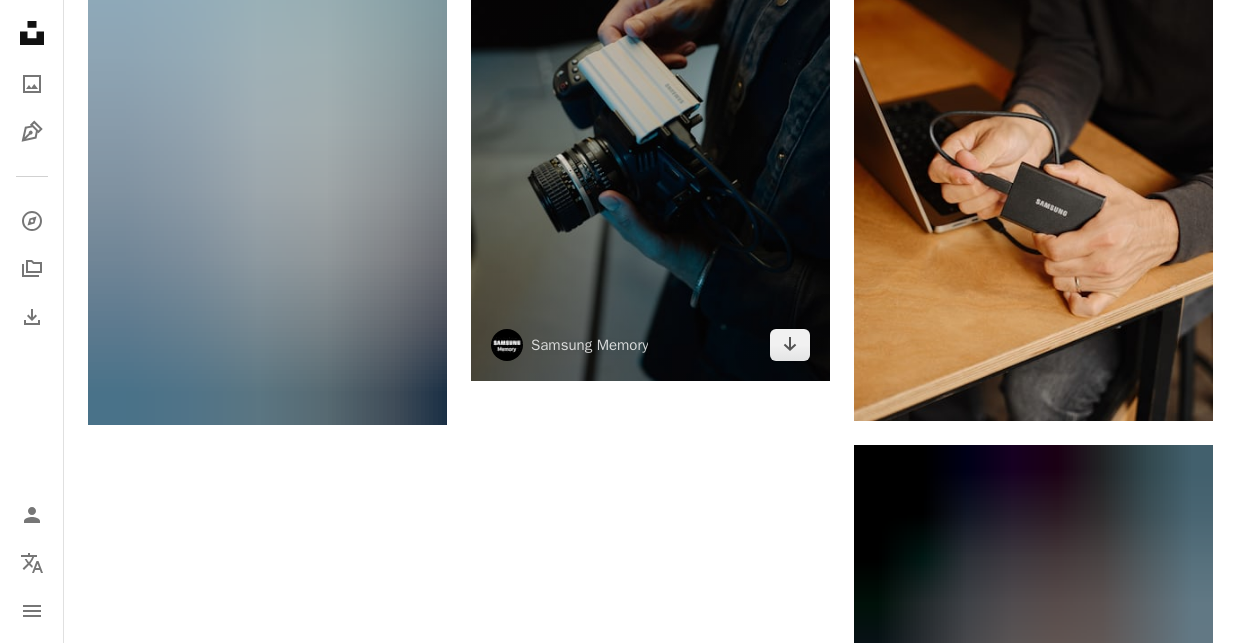 scroll, scrollTop: 2730, scrollLeft: 0, axis: vertical 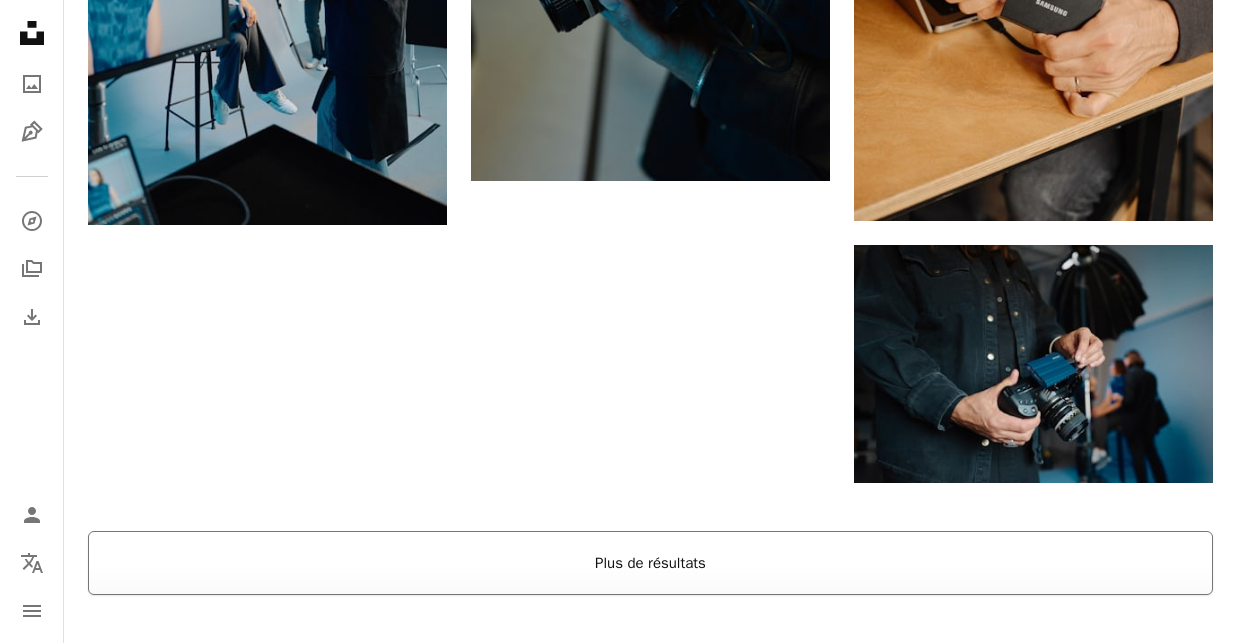 click on "Plus de résultats" at bounding box center [650, 563] 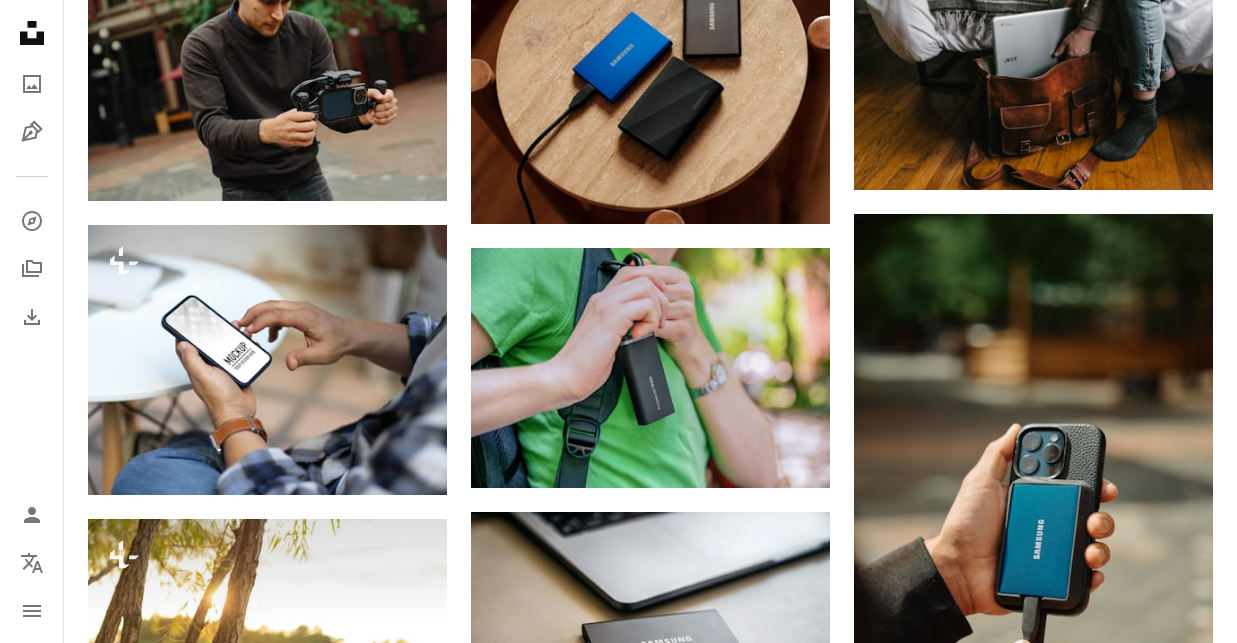 scroll, scrollTop: 0, scrollLeft: 0, axis: both 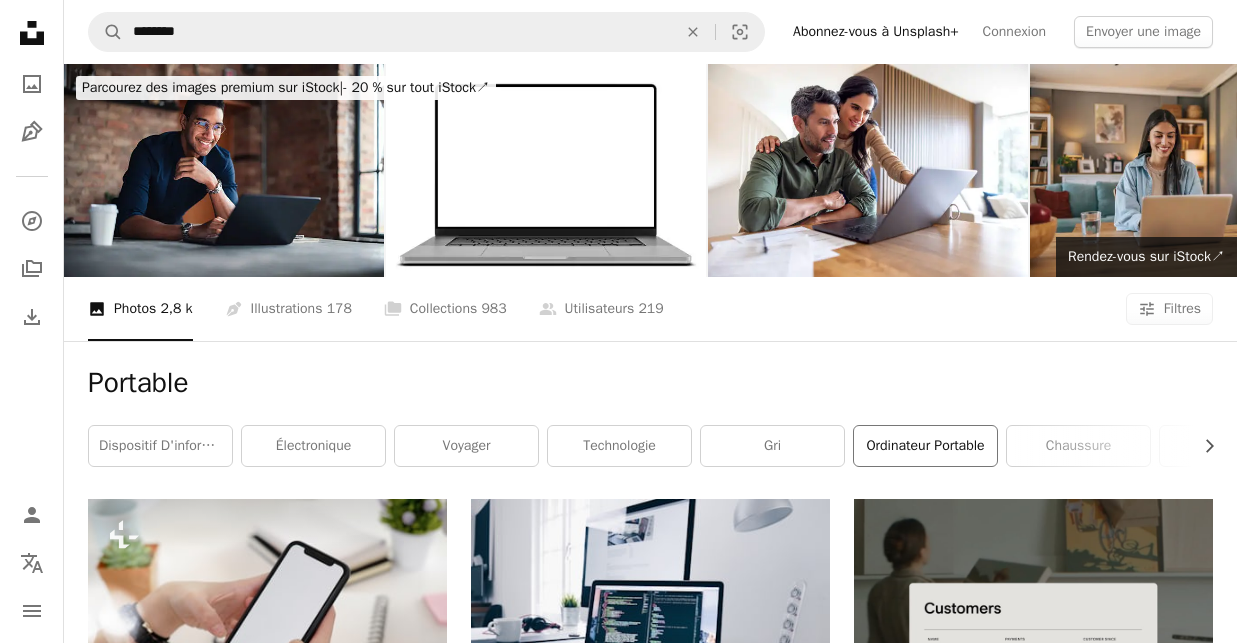 click on "ordinateur portable" at bounding box center (925, 446) 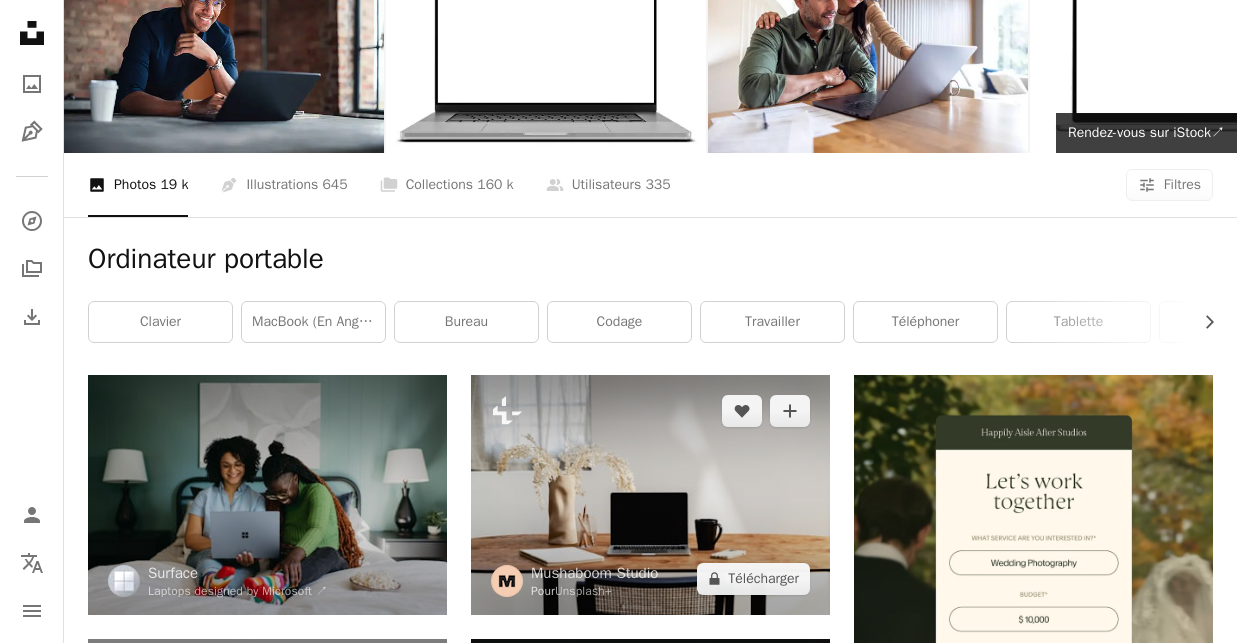 scroll, scrollTop: 0, scrollLeft: 0, axis: both 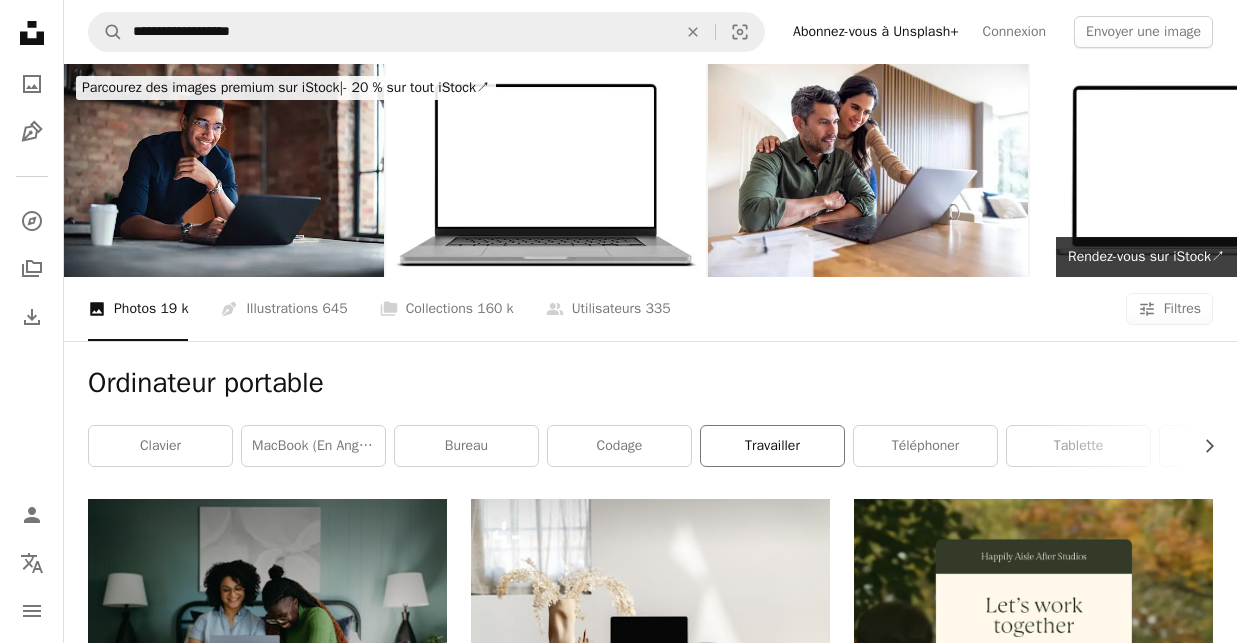 click on "travailler" at bounding box center [772, 446] 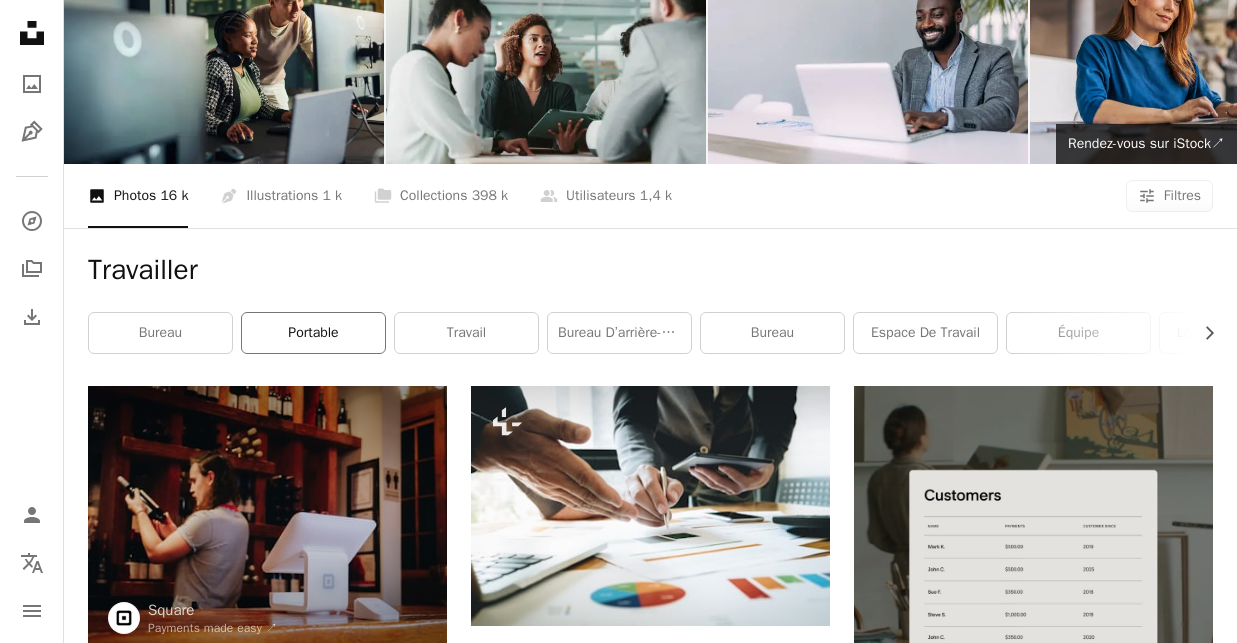 scroll, scrollTop: 451, scrollLeft: 0, axis: vertical 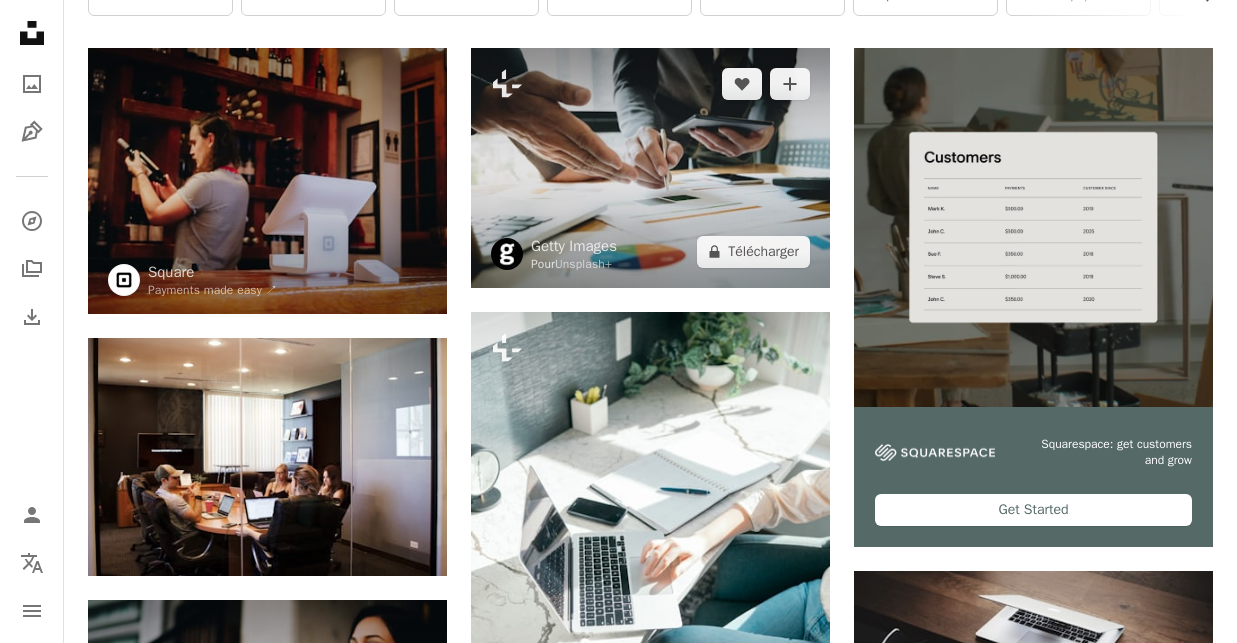 click at bounding box center [650, 168] 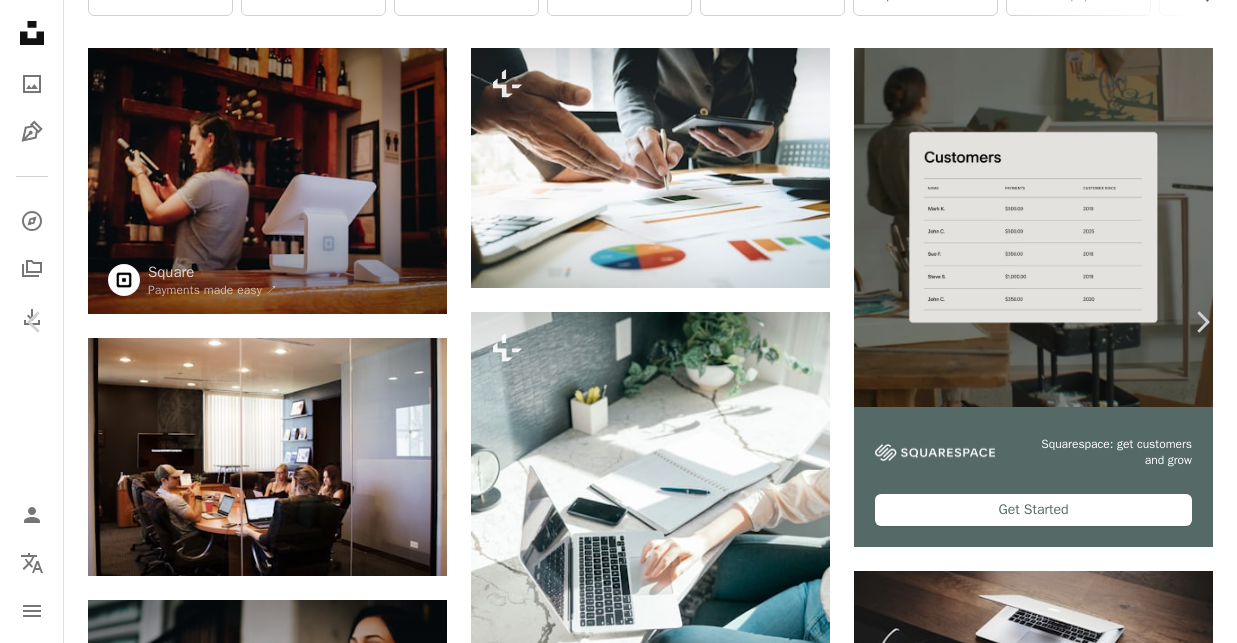 click on "An X shape" at bounding box center [20, 20] 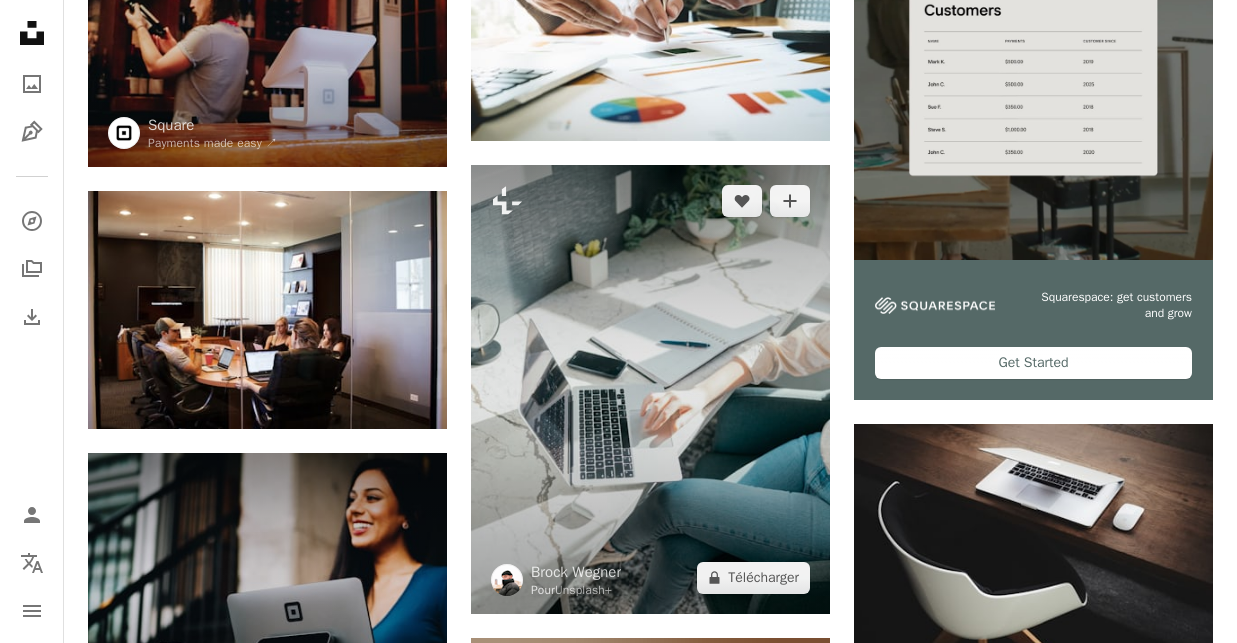 scroll, scrollTop: 603, scrollLeft: 0, axis: vertical 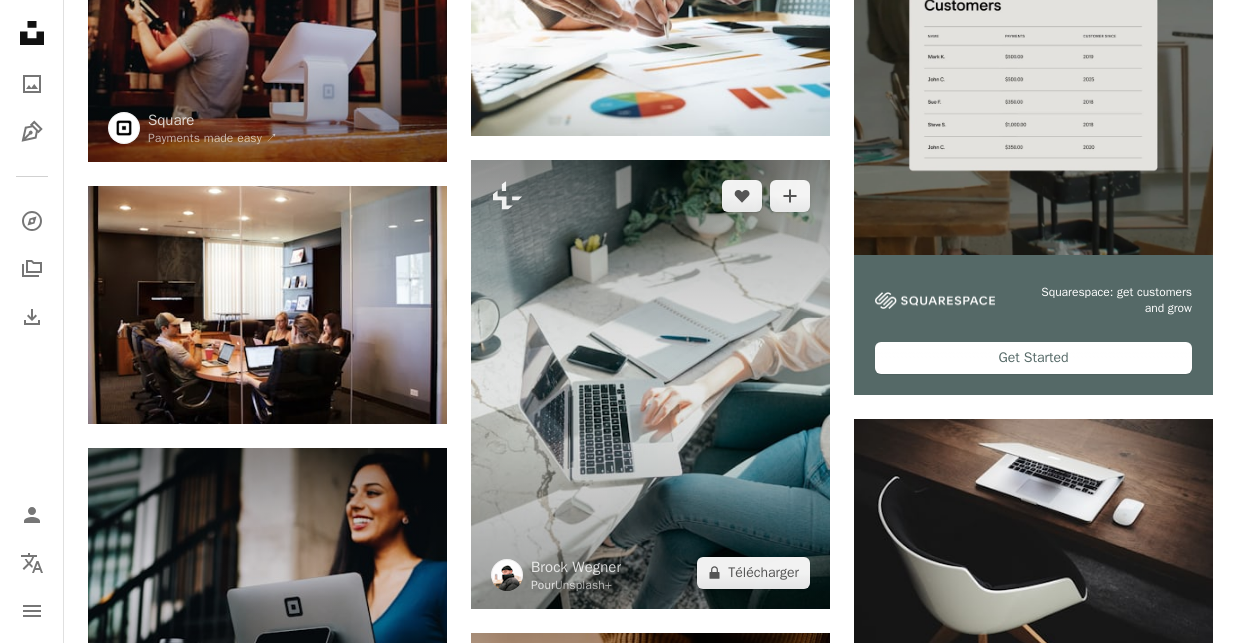 click at bounding box center (650, 384) 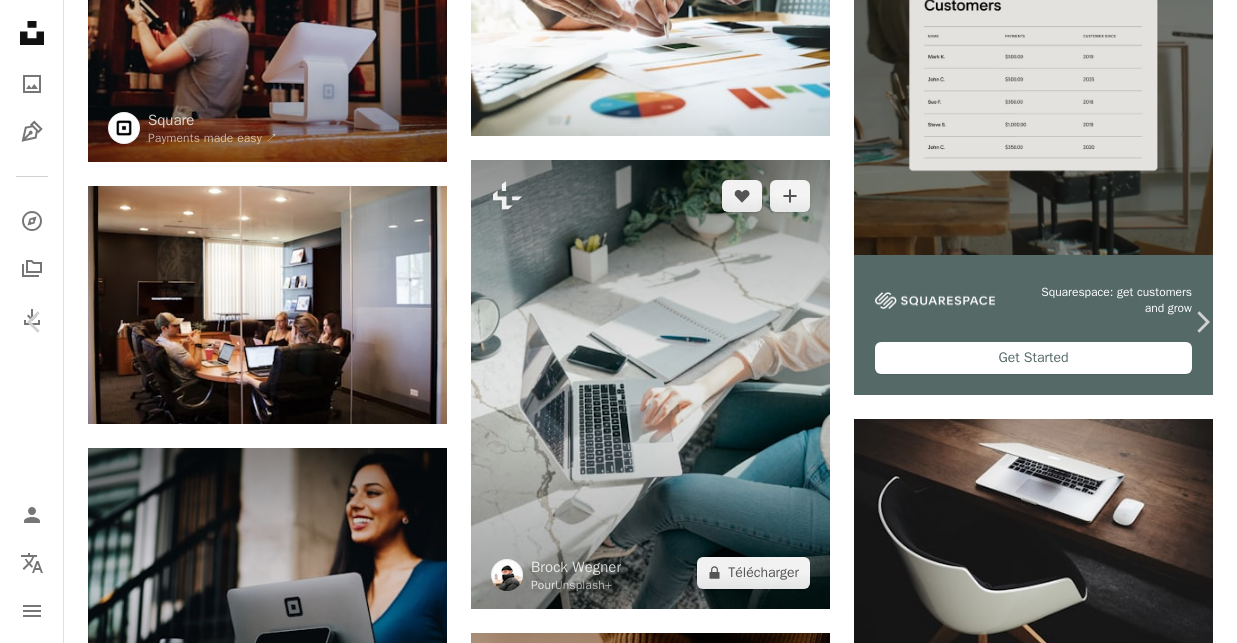 drag, startPoint x: 19, startPoint y: 9, endPoint x: 578, endPoint y: 348, distance: 653.7599 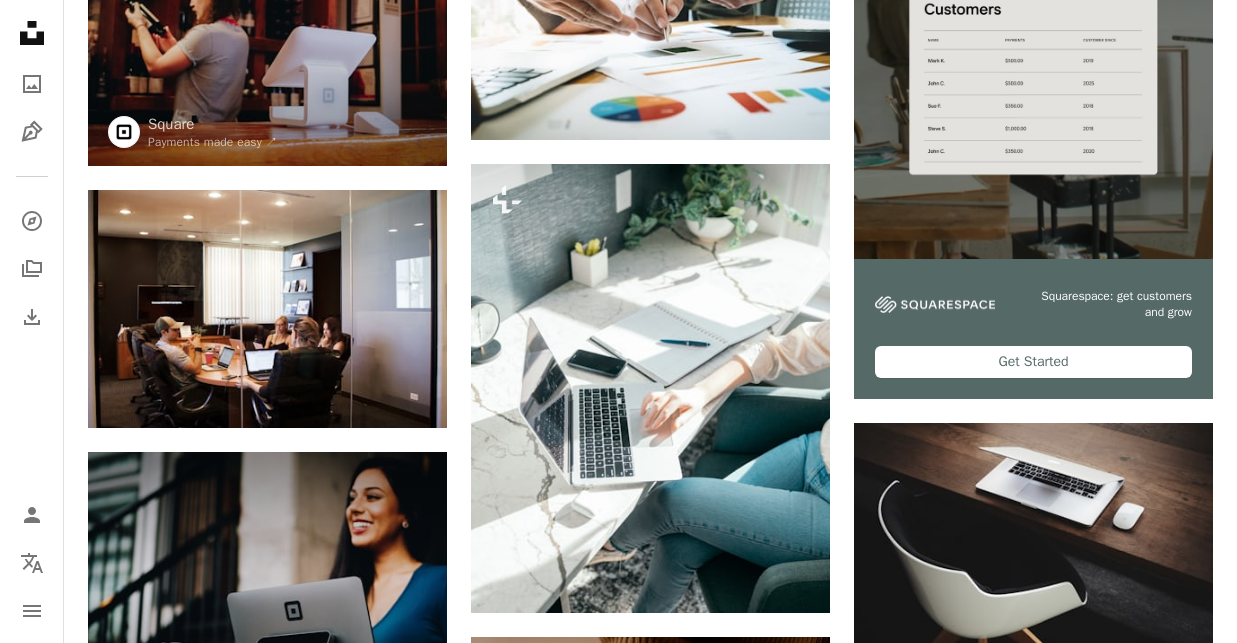 scroll, scrollTop: 0, scrollLeft: 0, axis: both 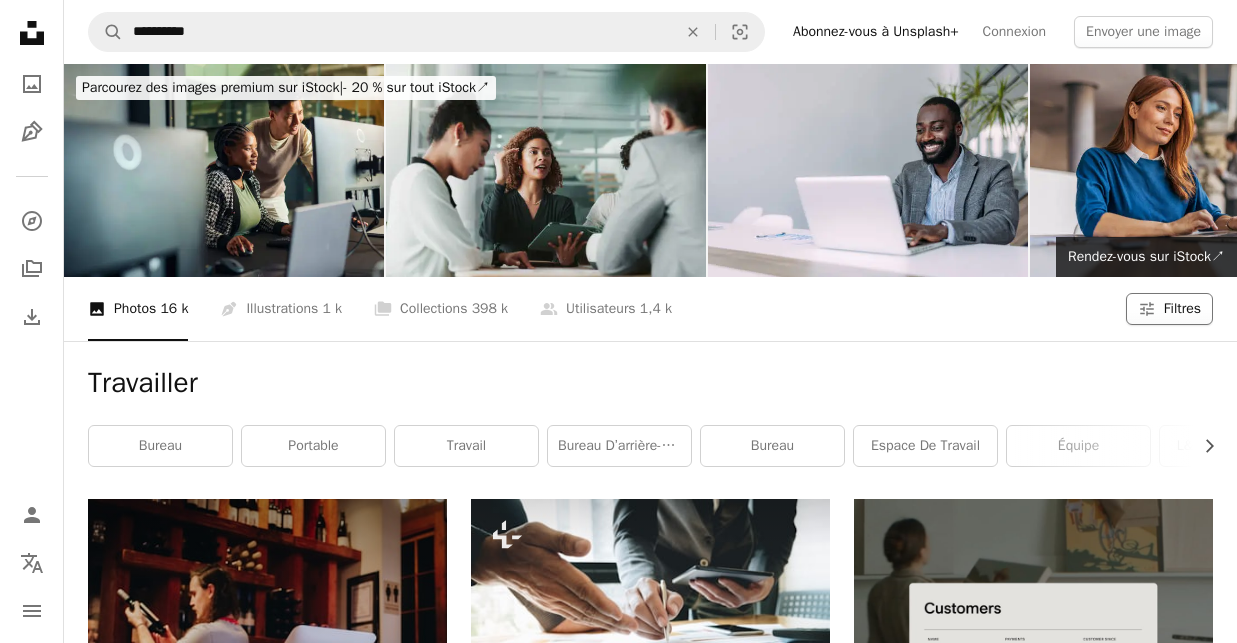 click on "Filtres" at bounding box center [1182, 309] 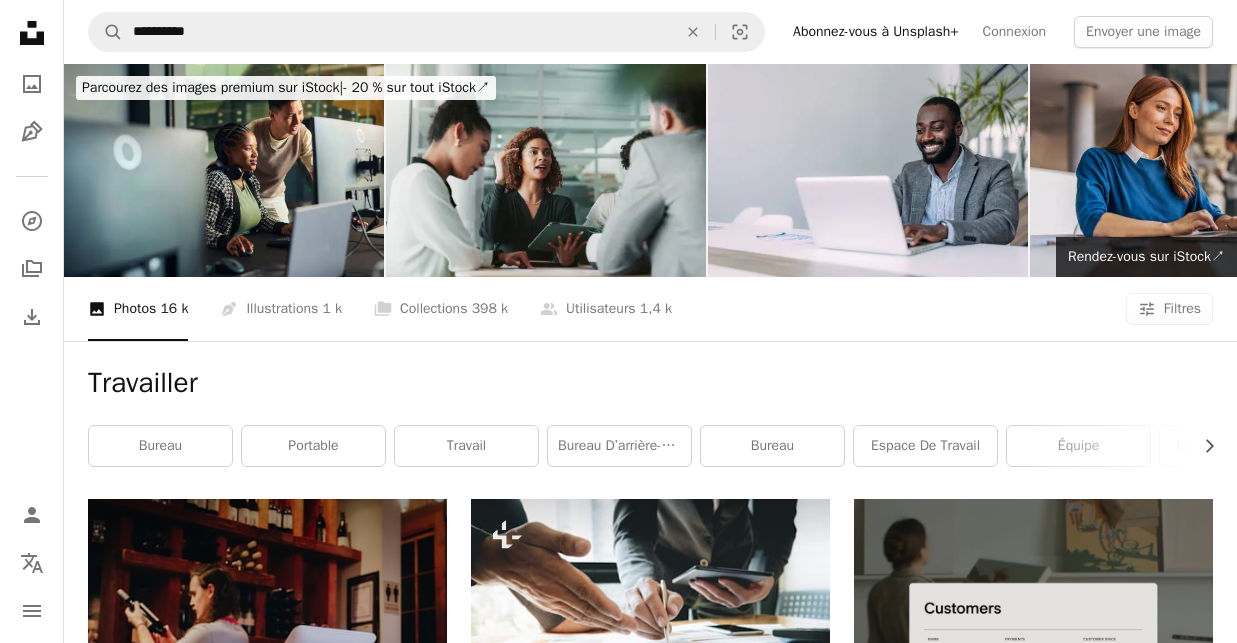 scroll, scrollTop: 138, scrollLeft: 0, axis: vertical 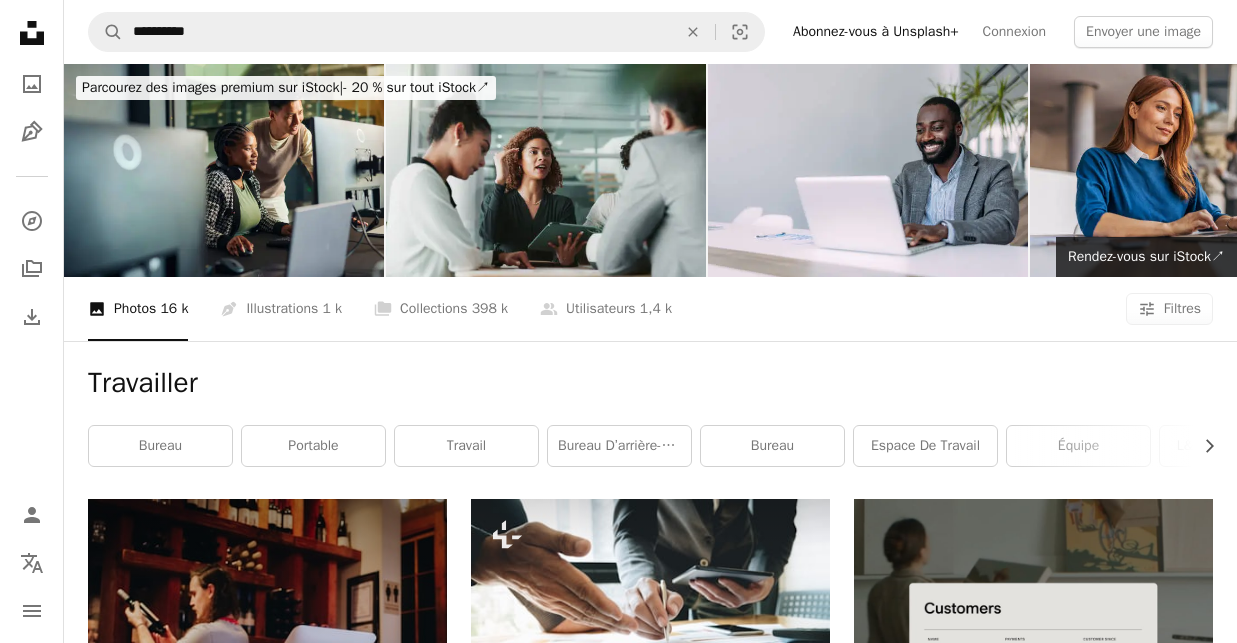 click on "Gratuite" at bounding box center (618, 4428) 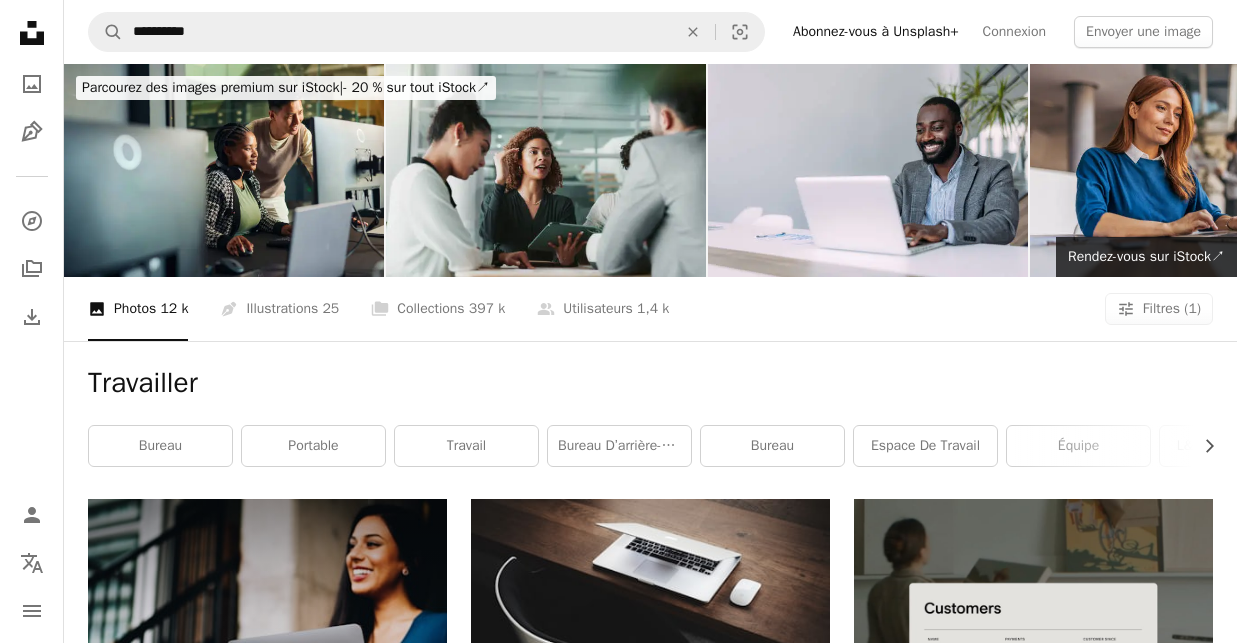 scroll, scrollTop: 171, scrollLeft: 0, axis: vertical 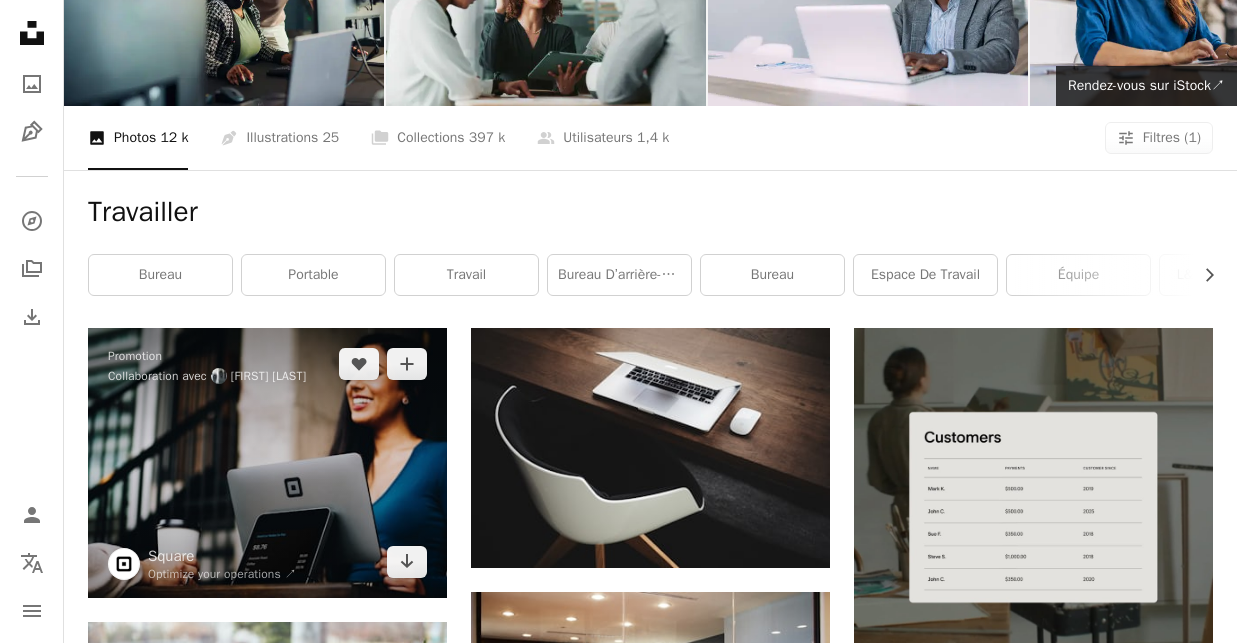 click at bounding box center [267, 462] 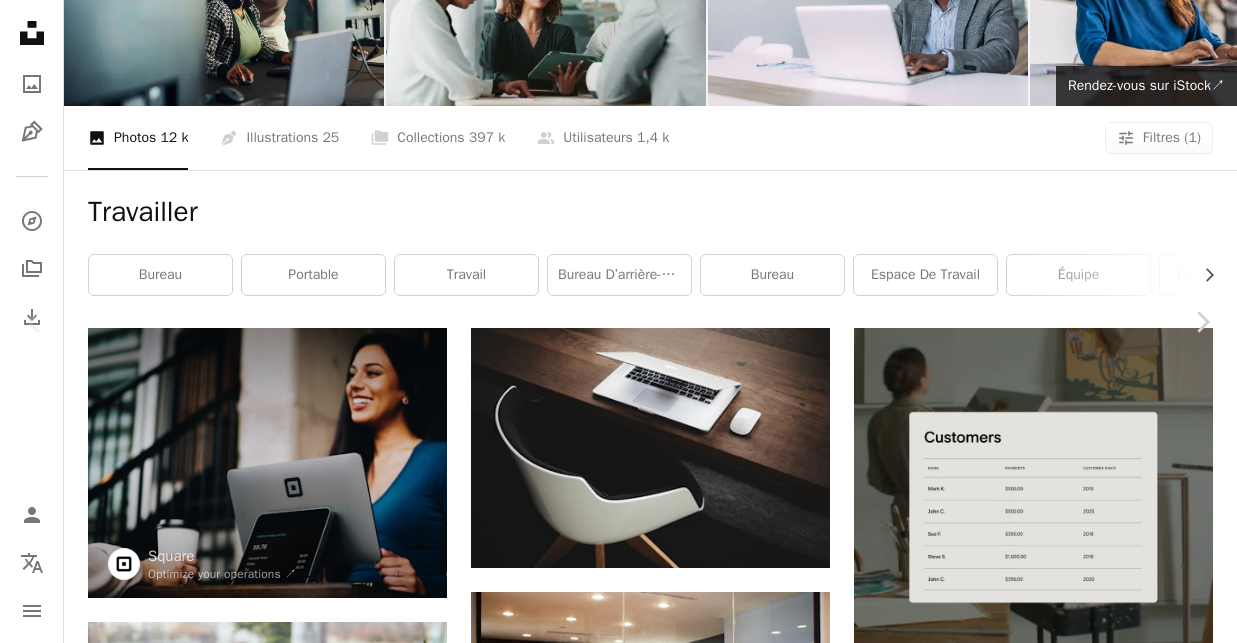 click on "Chevron down" 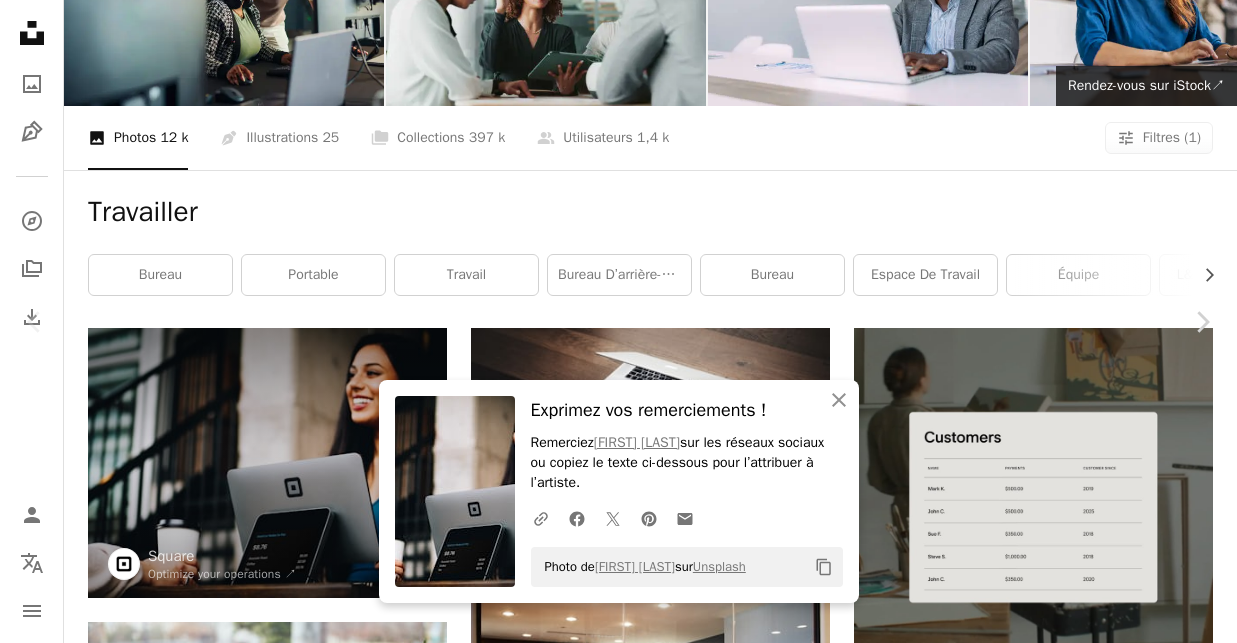 scroll, scrollTop: 8, scrollLeft: 0, axis: vertical 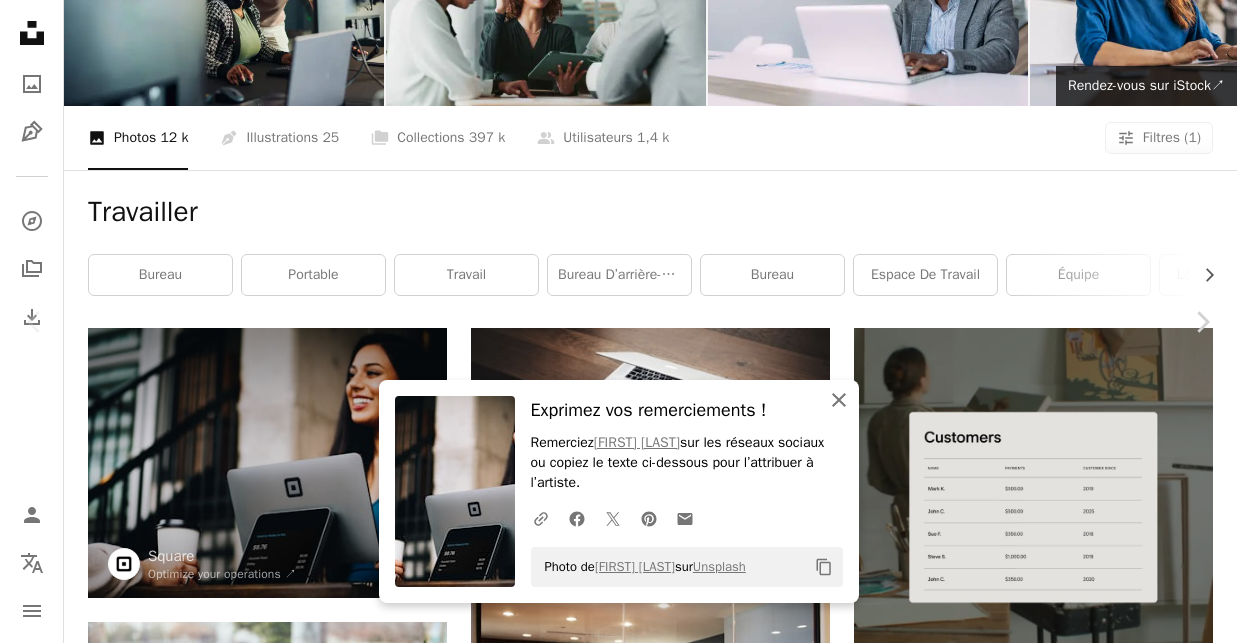 click on "An X shape" 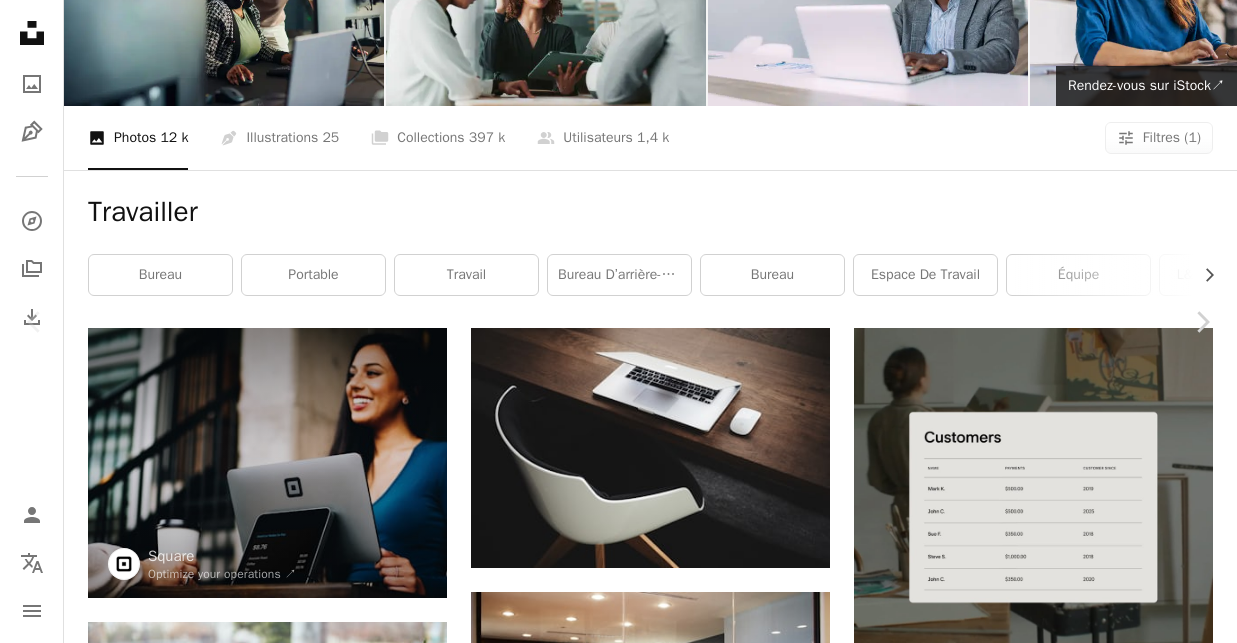 click on "An X shape" at bounding box center (20, 20) 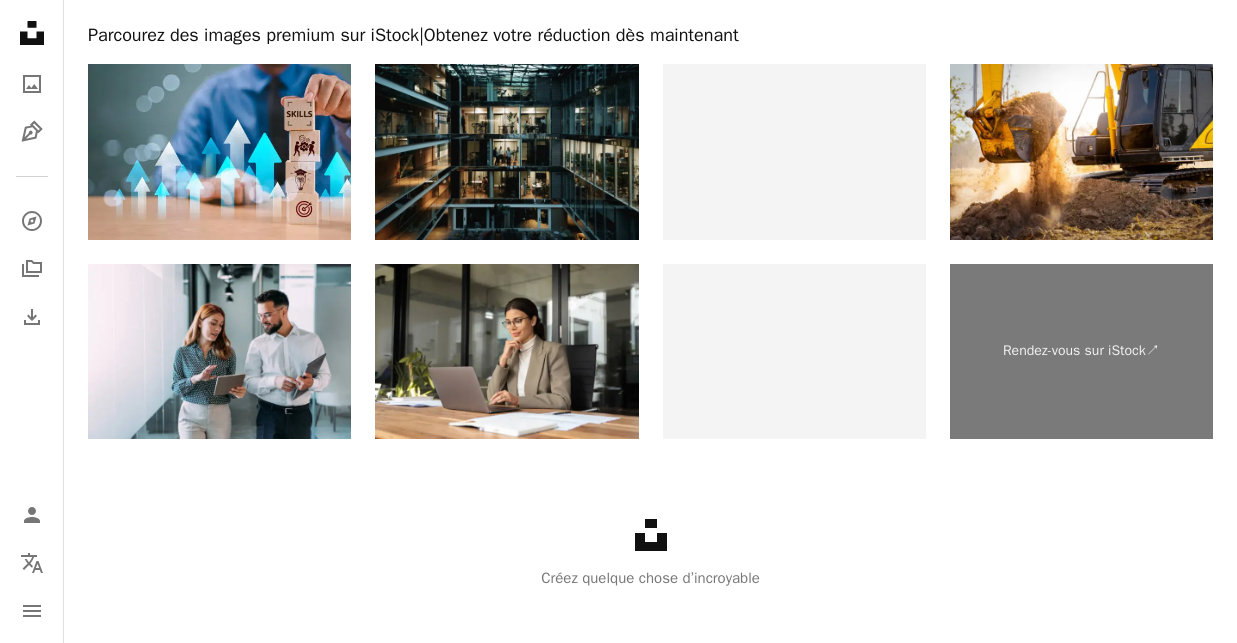 scroll, scrollTop: 2616, scrollLeft: 0, axis: vertical 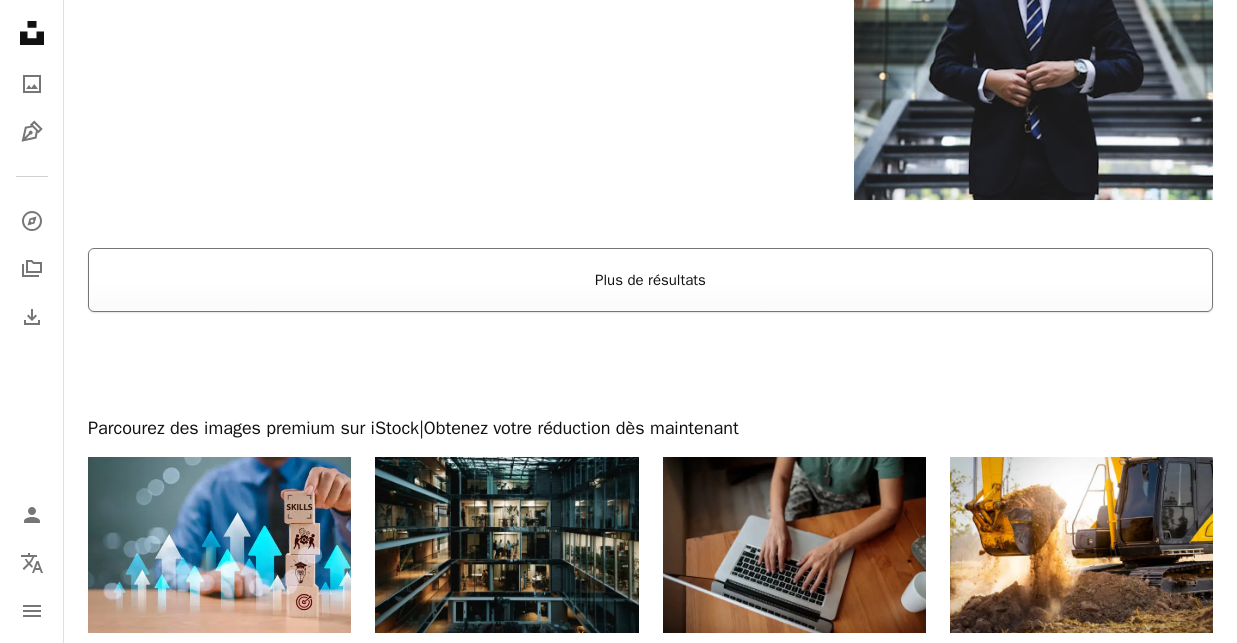 click on "Plus de résultats" at bounding box center [650, 280] 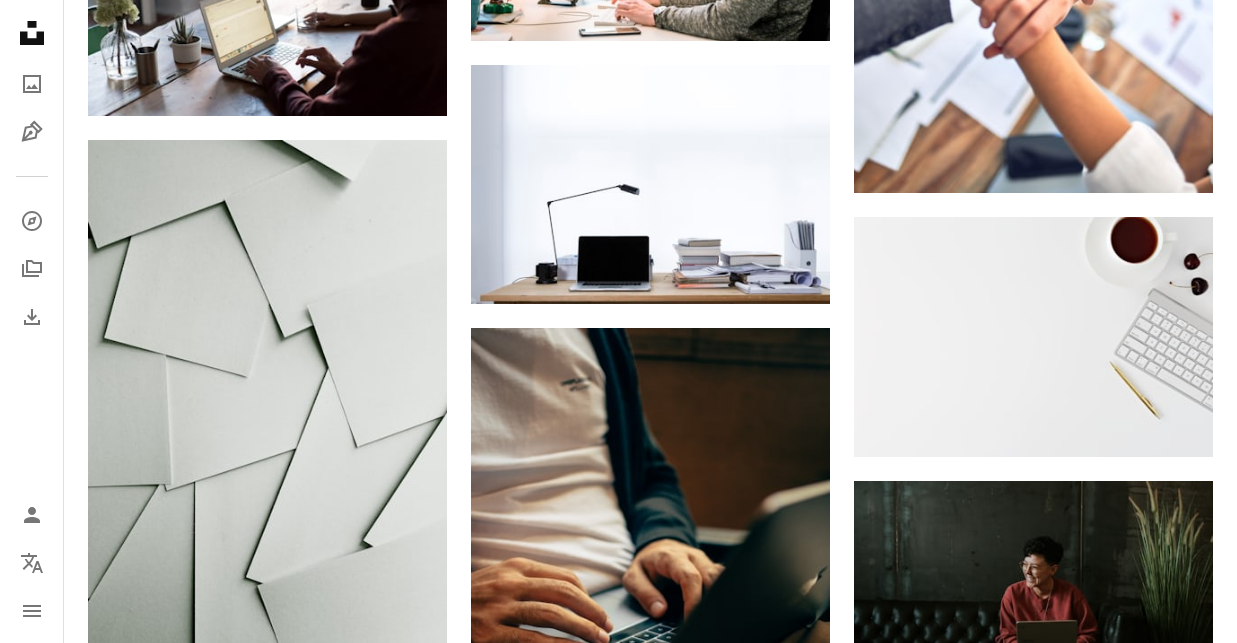 scroll, scrollTop: 10461, scrollLeft: 0, axis: vertical 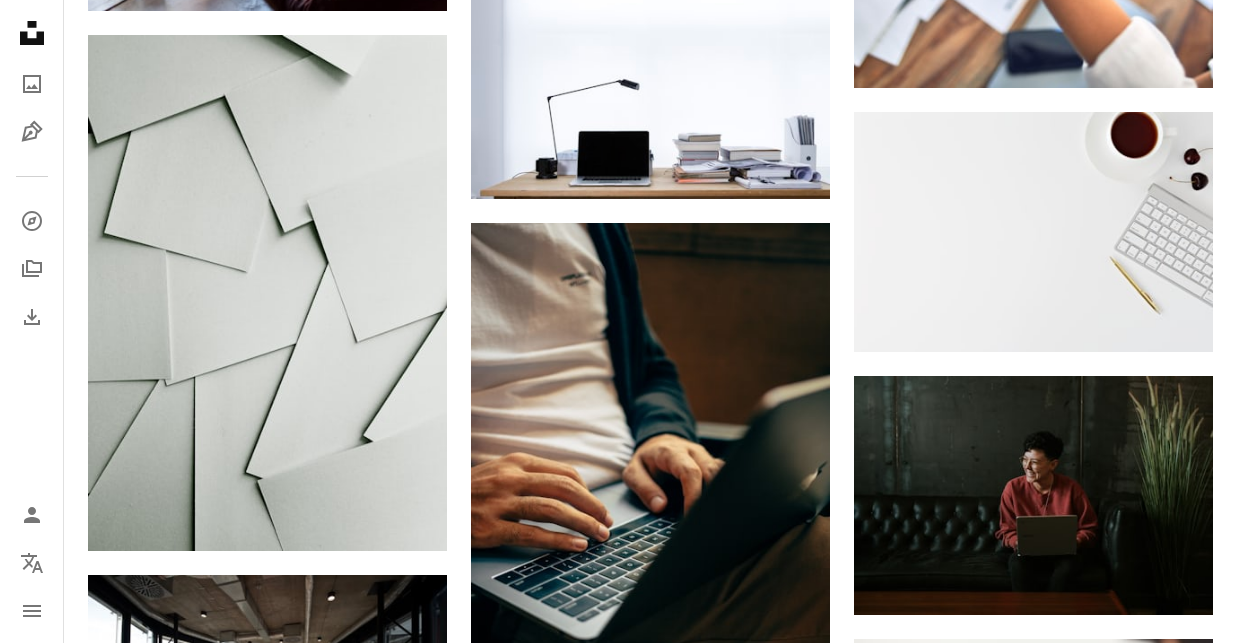 click at bounding box center [267, -373] 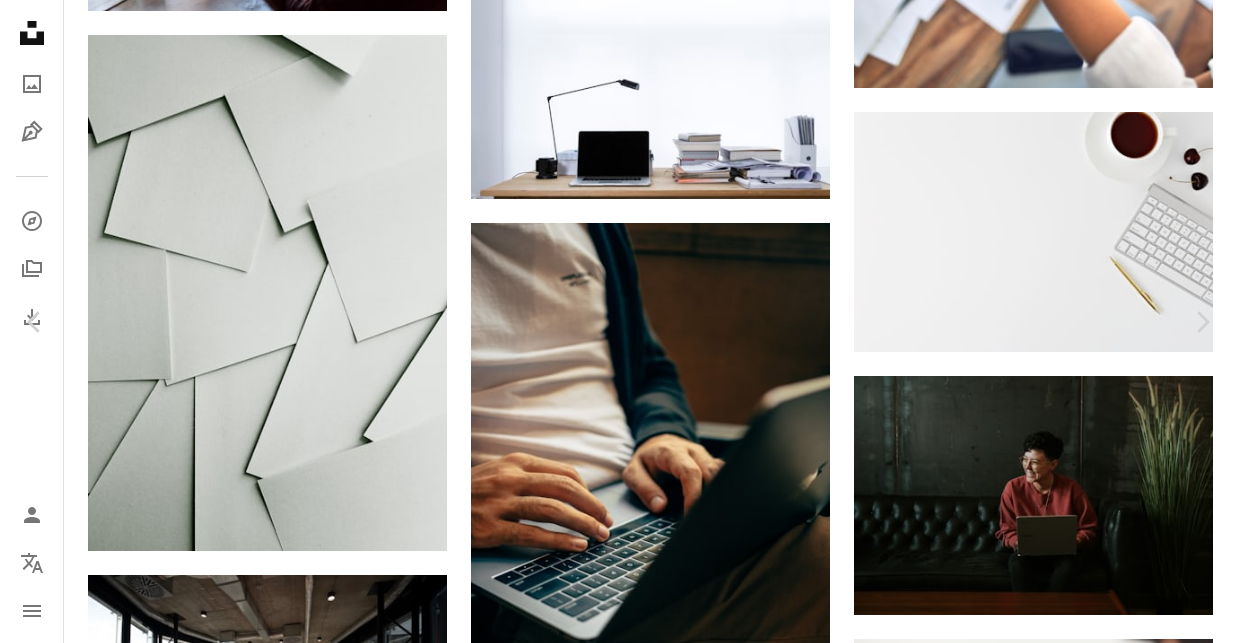 click on "Chevron down" 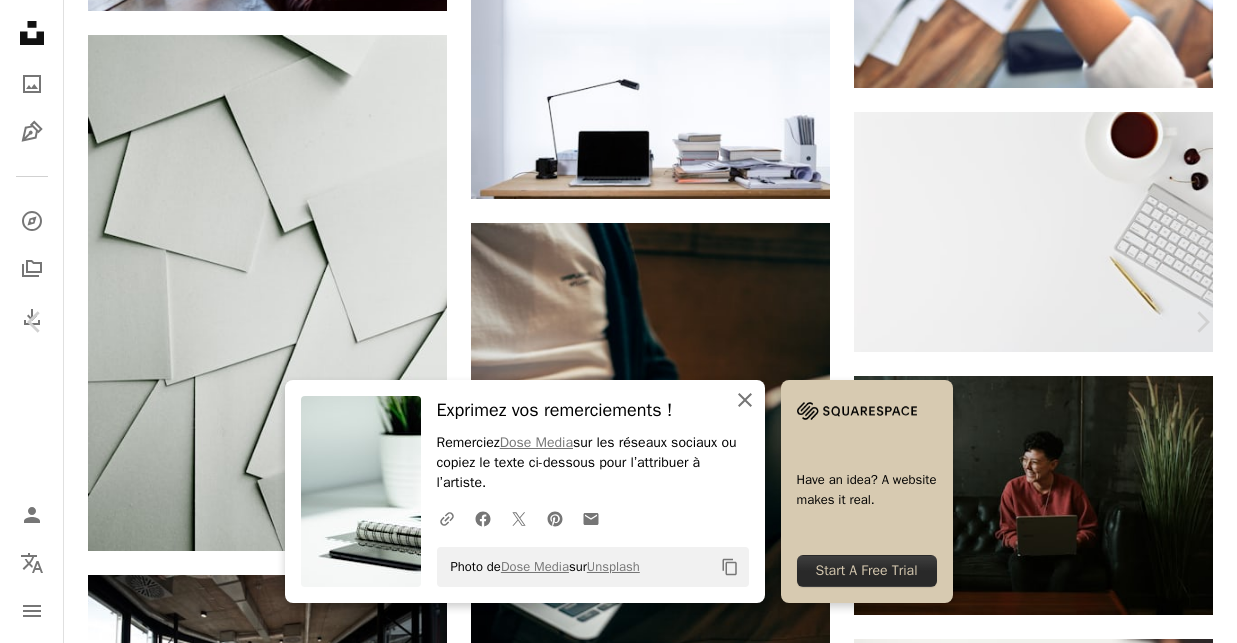click 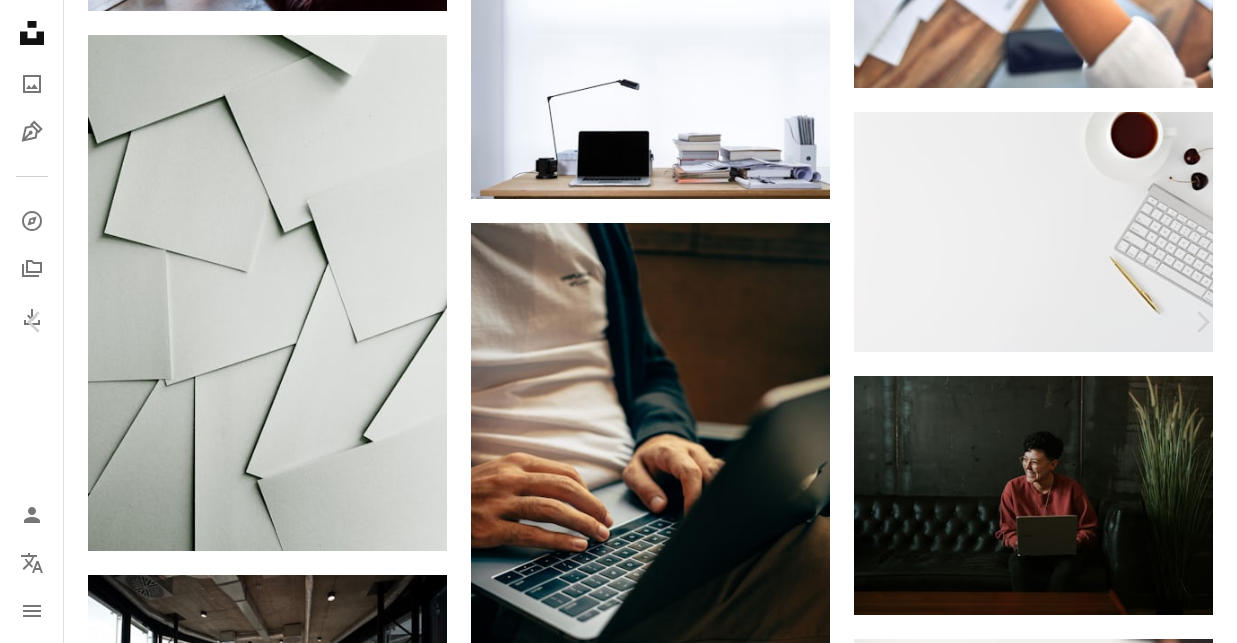 click on "An X shape" at bounding box center [20, 20] 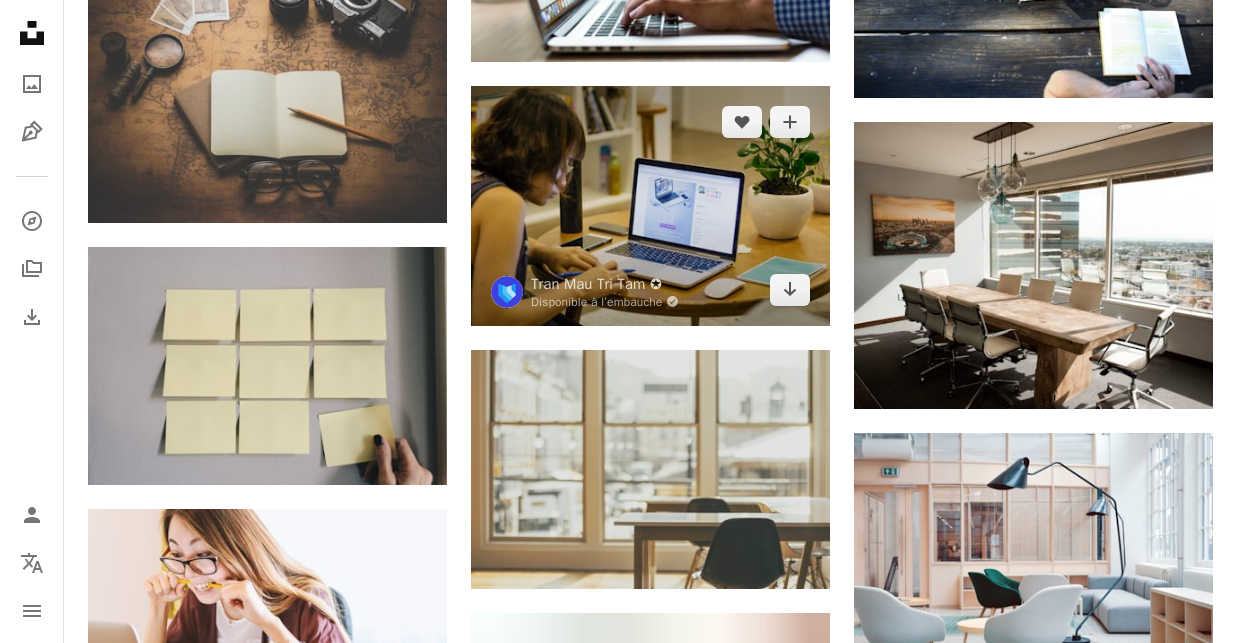 scroll, scrollTop: 24547, scrollLeft: 0, axis: vertical 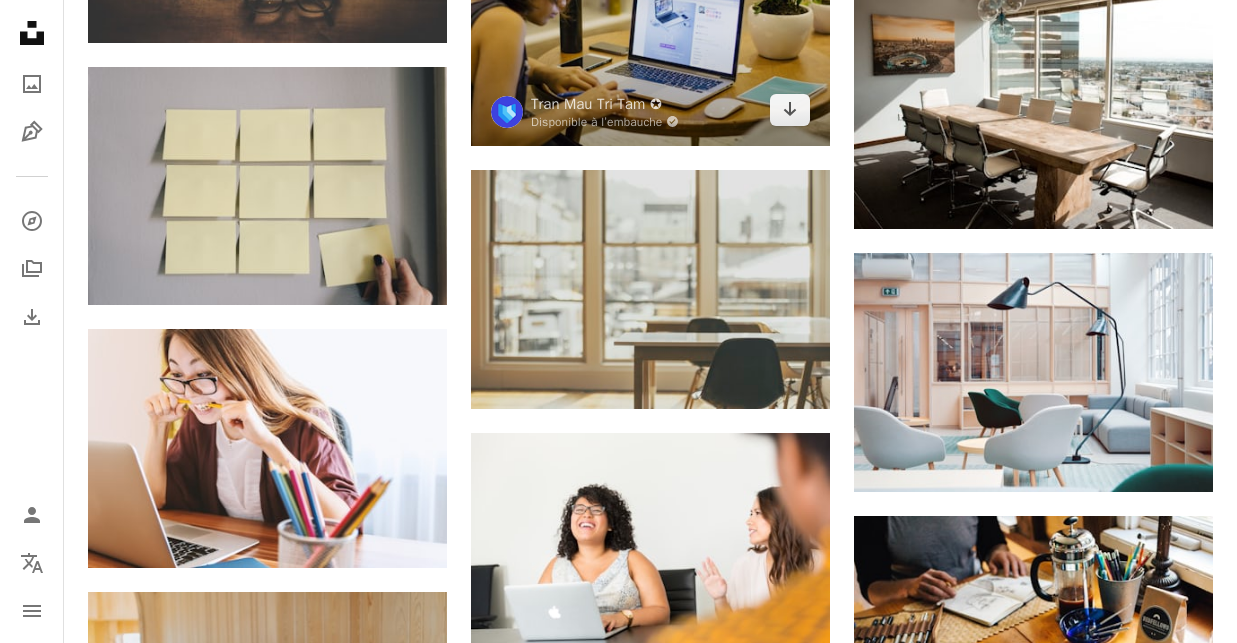 click at bounding box center (650, 26) 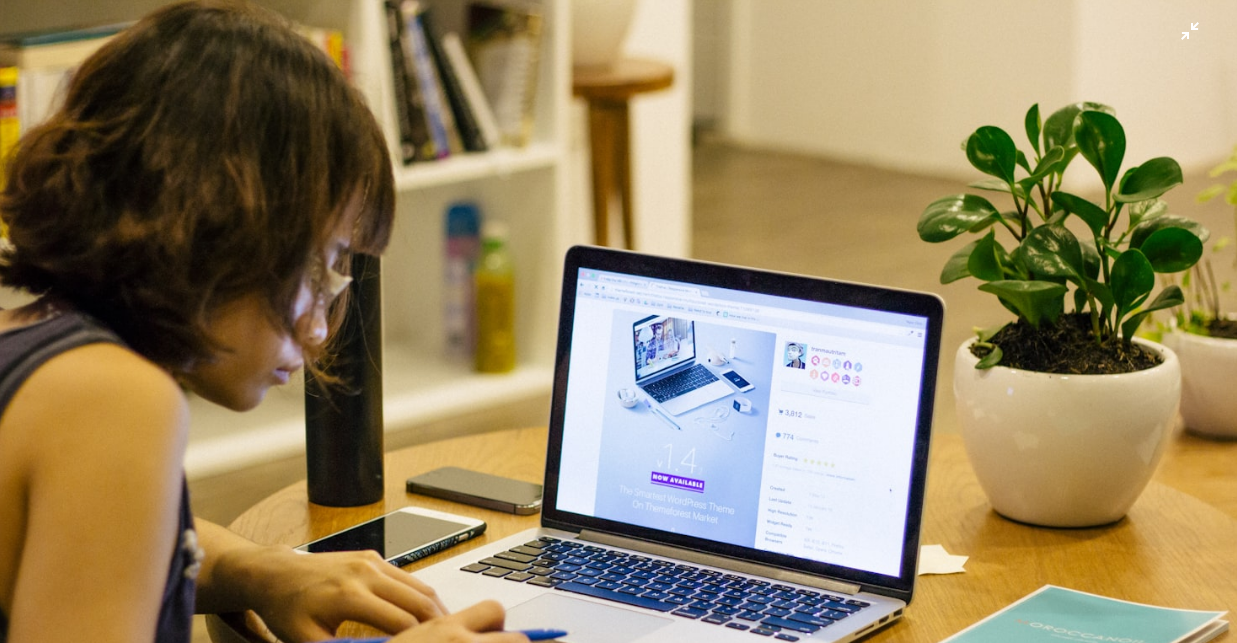 scroll, scrollTop: 0, scrollLeft: 0, axis: both 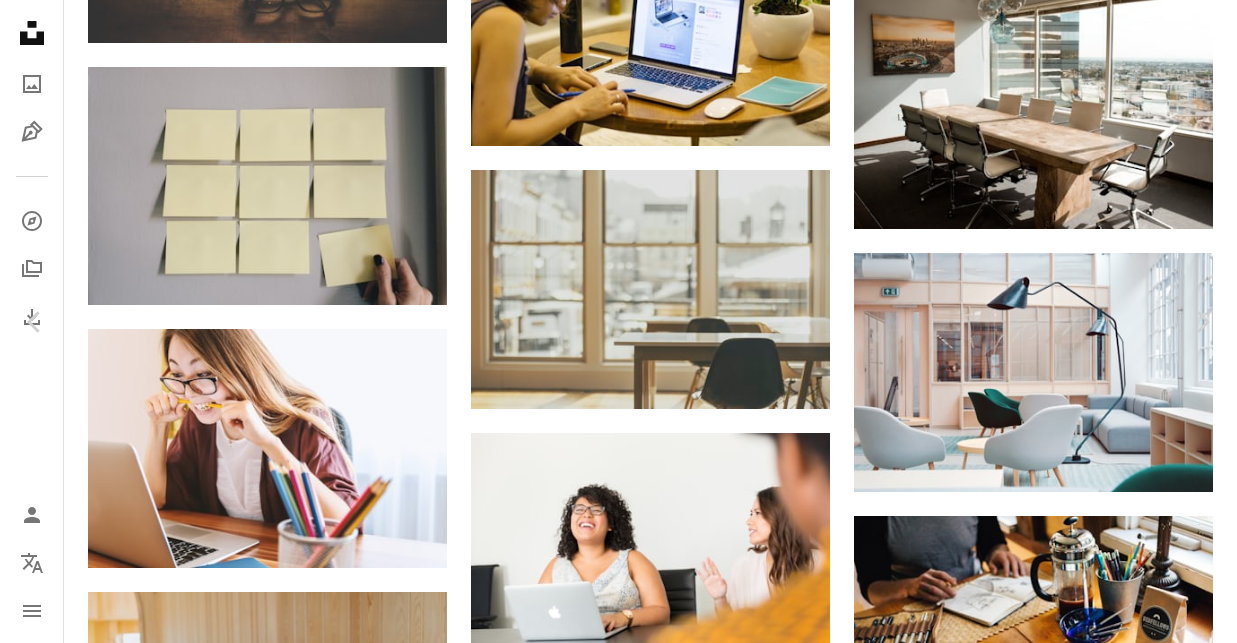 click on "Chevron down" at bounding box center (1111, 2966) 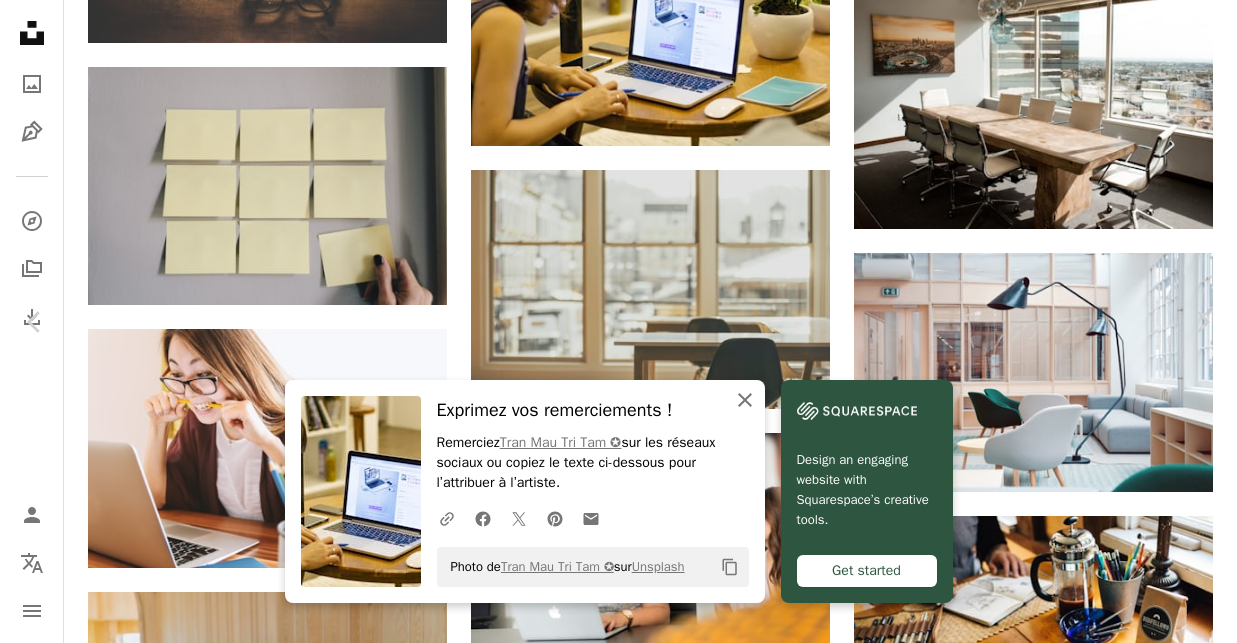 click 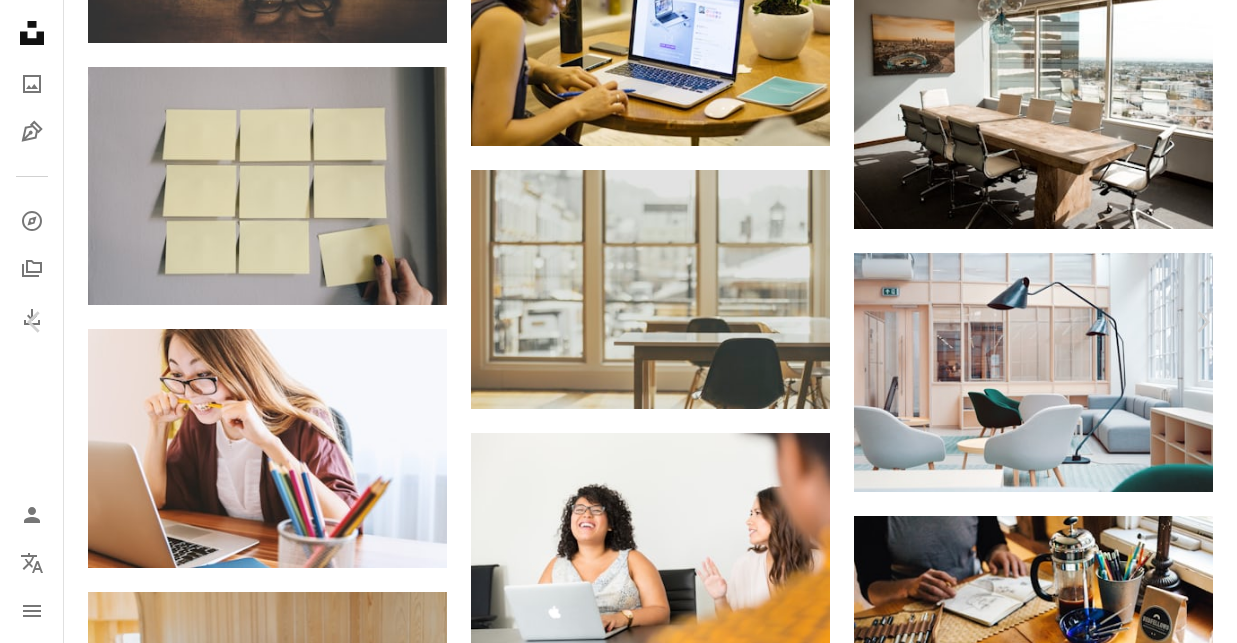 drag, startPoint x: 22, startPoint y: 17, endPoint x: 64, endPoint y: 34, distance: 45.310043 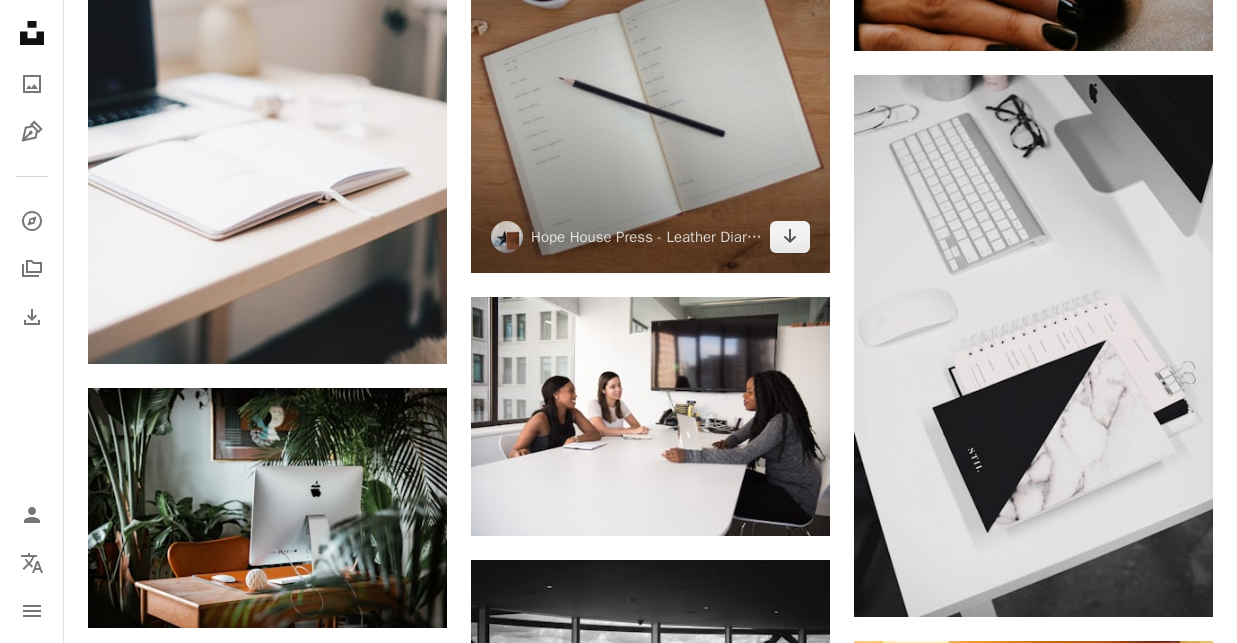scroll, scrollTop: 27025, scrollLeft: 0, axis: vertical 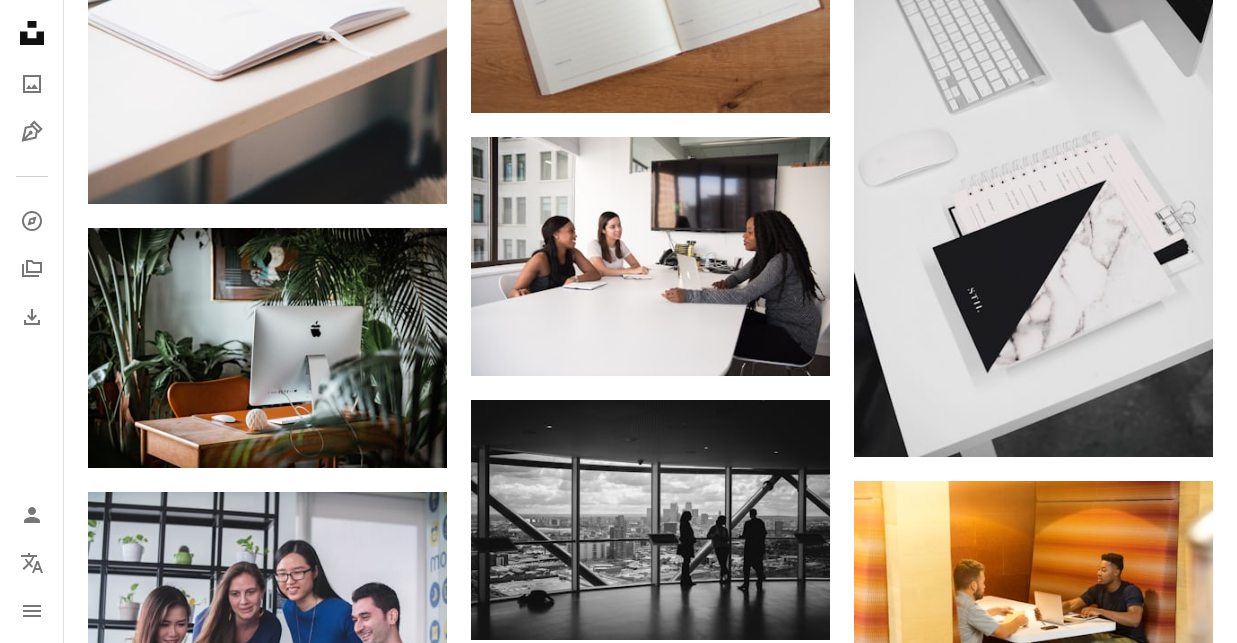 click at bounding box center [267, -478] 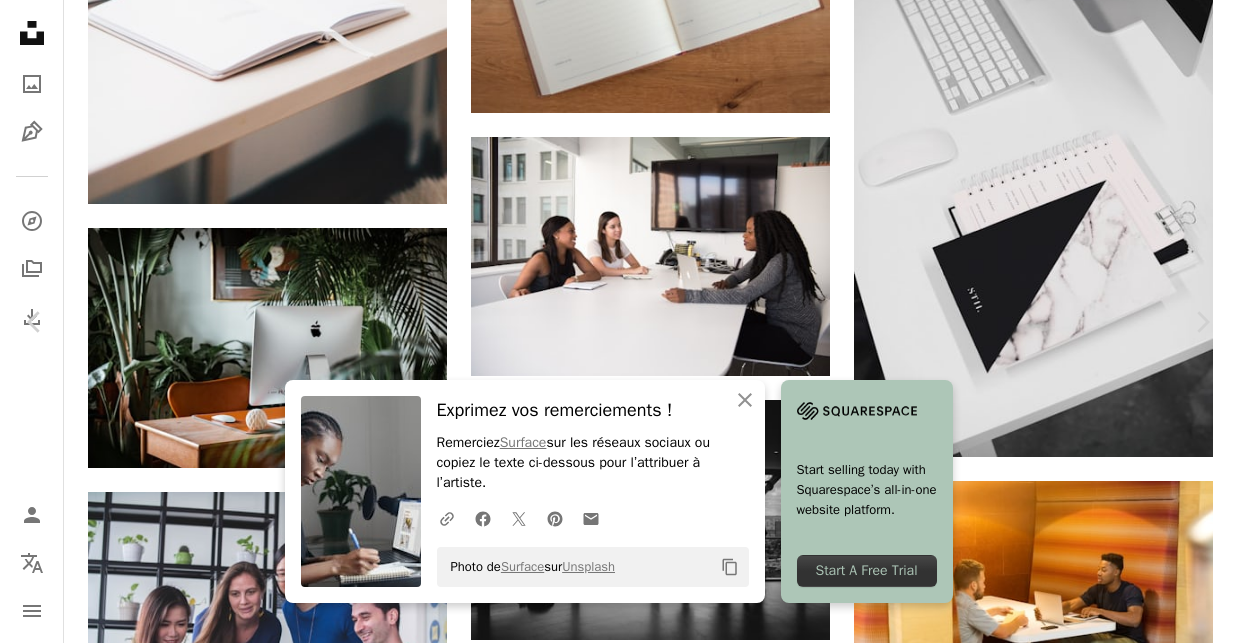click on "Chevron down" 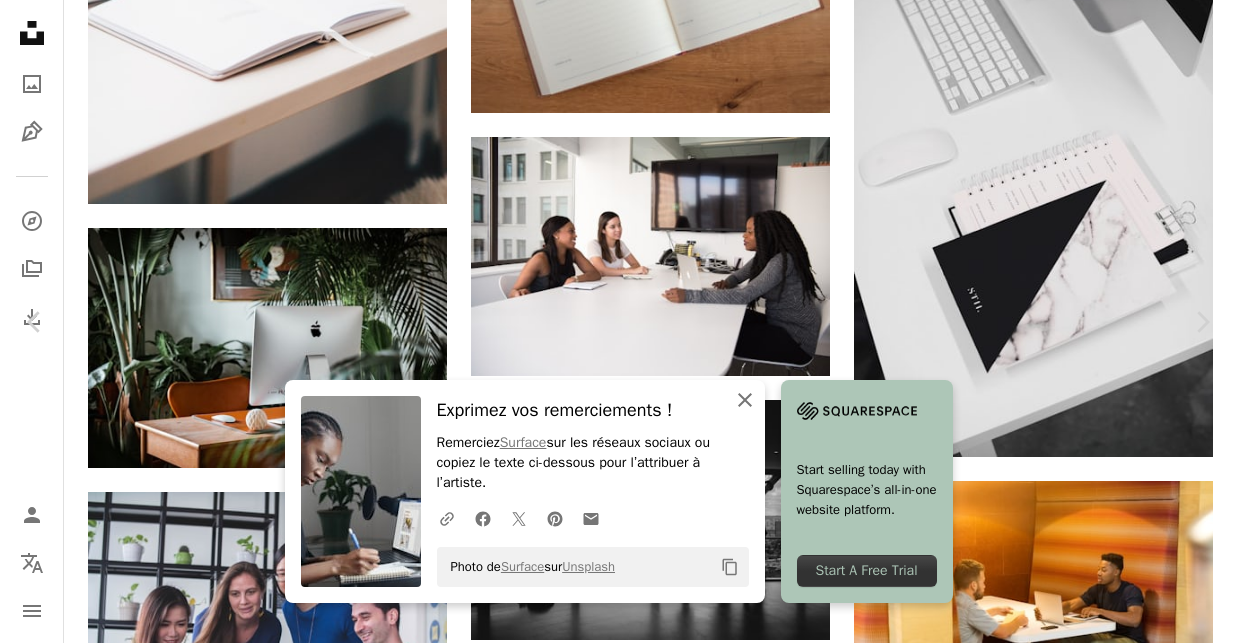 click on "An X shape" 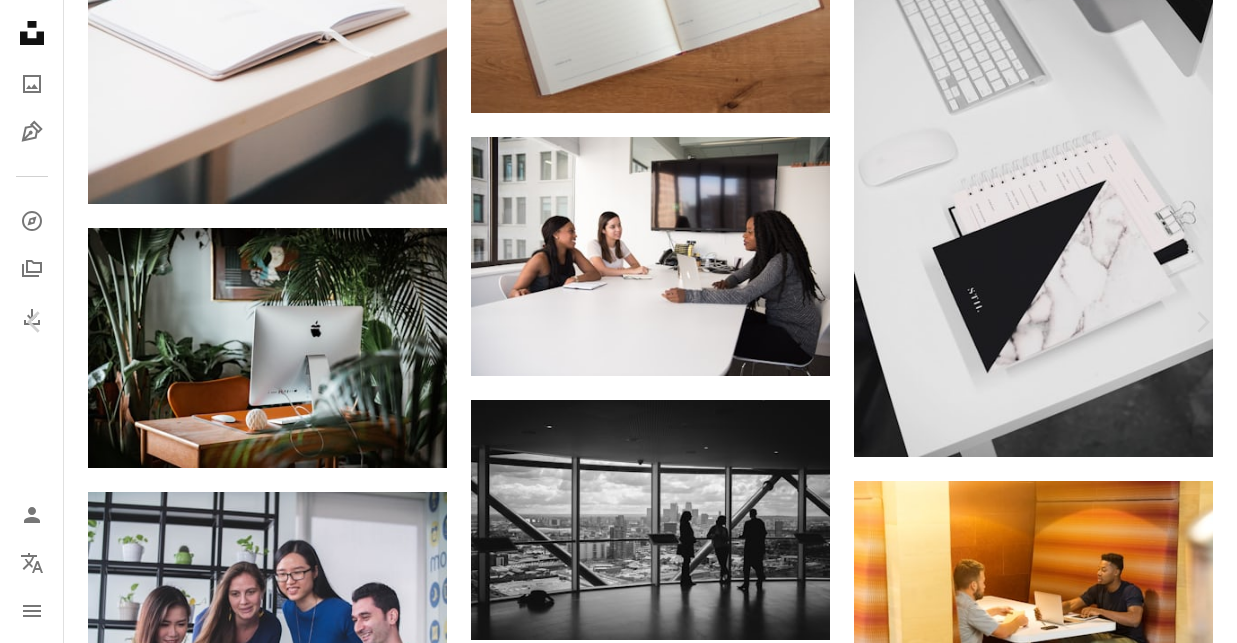 click on "Chevron down" at bounding box center (1111, 2644) 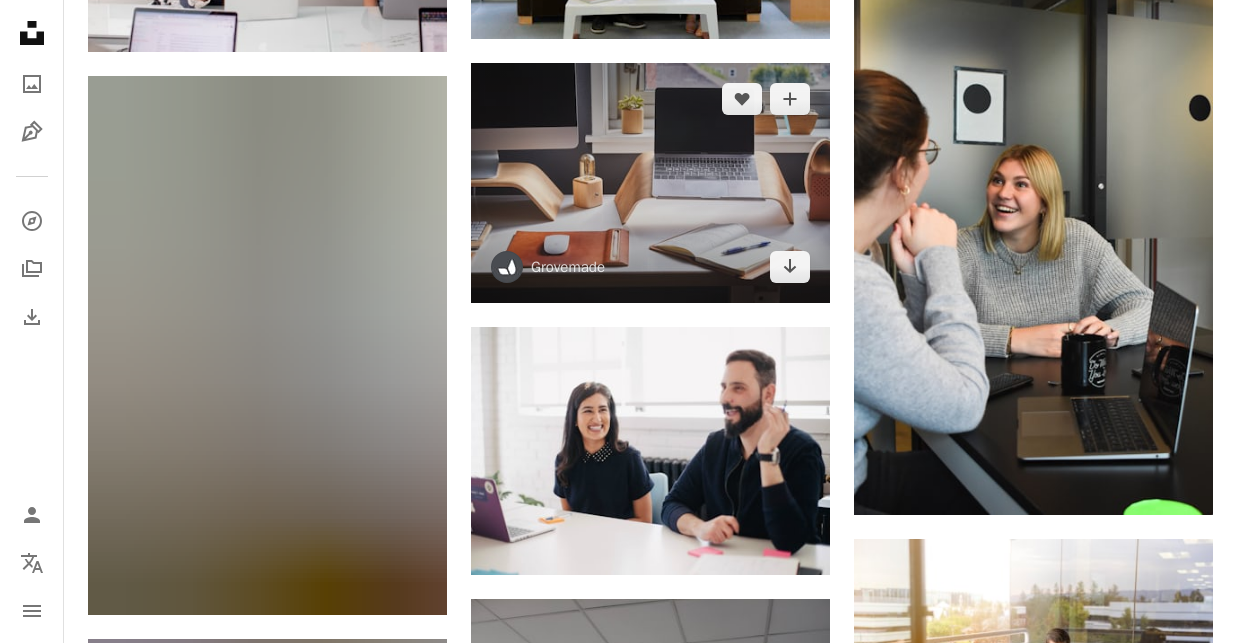 scroll, scrollTop: 33985, scrollLeft: 0, axis: vertical 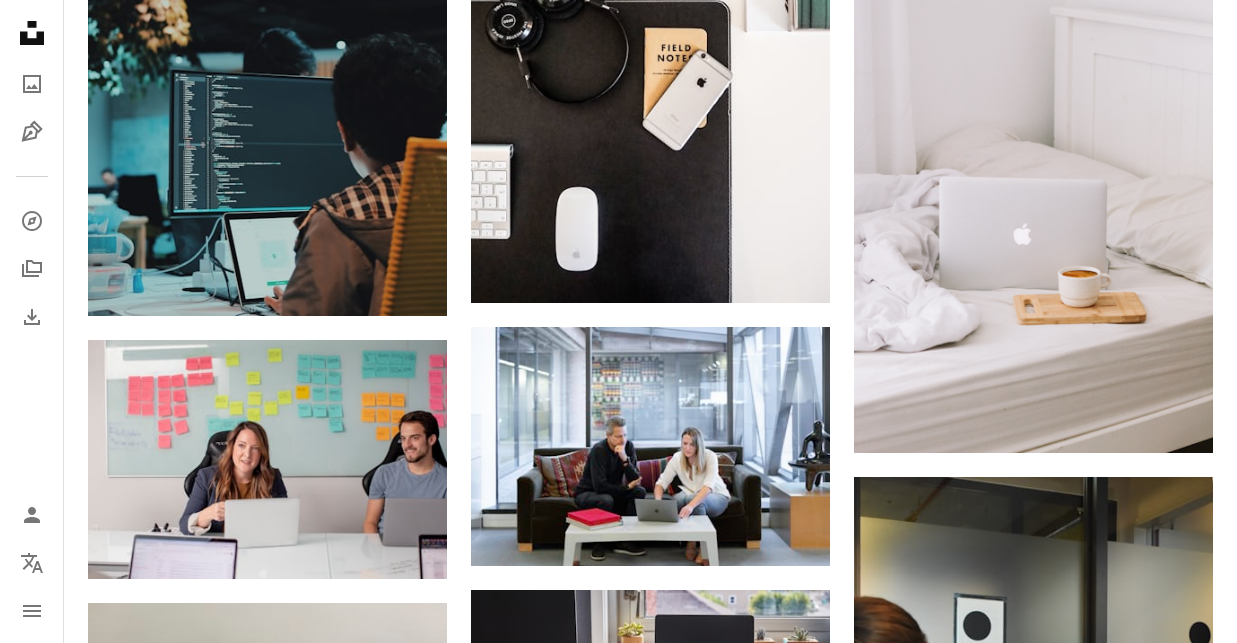 click at bounding box center (1033, -169) 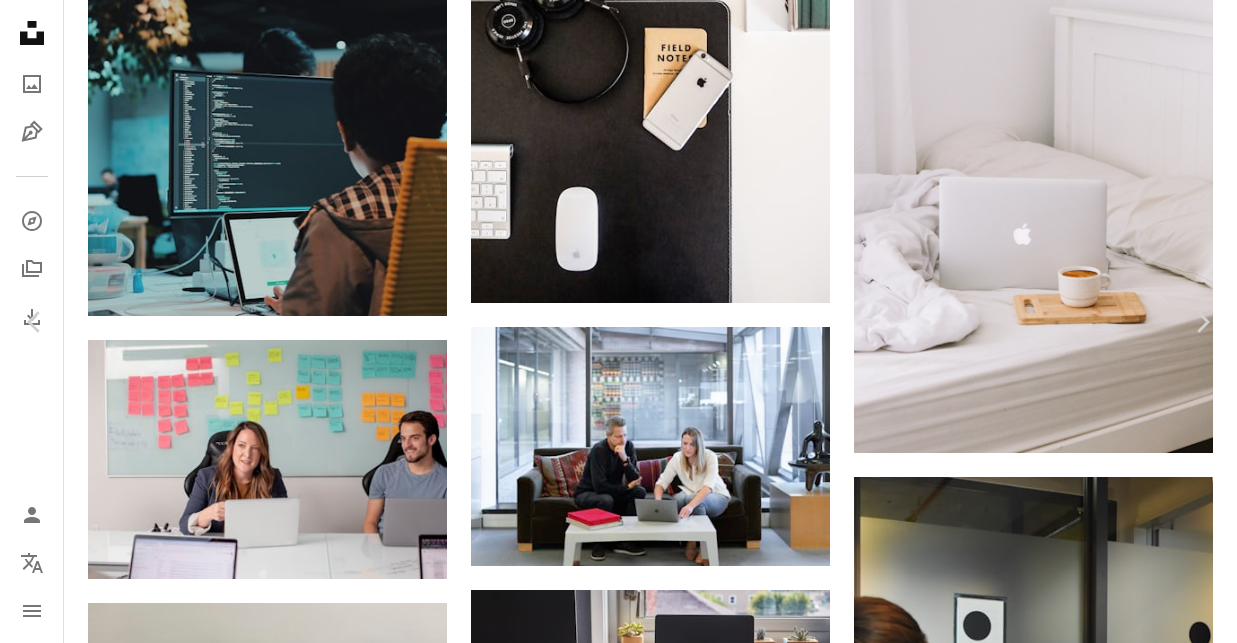 scroll, scrollTop: 0, scrollLeft: 0, axis: both 